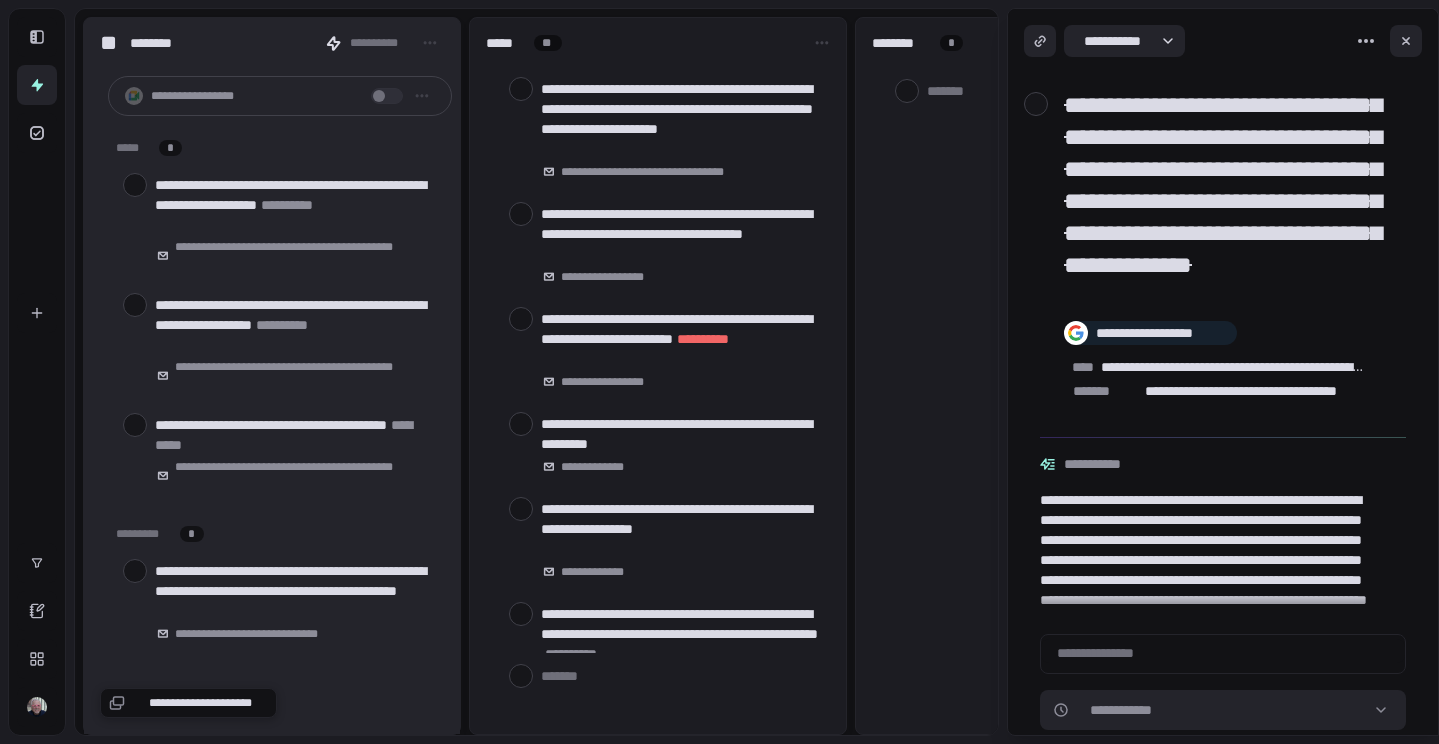 scroll, scrollTop: 0, scrollLeft: 0, axis: both 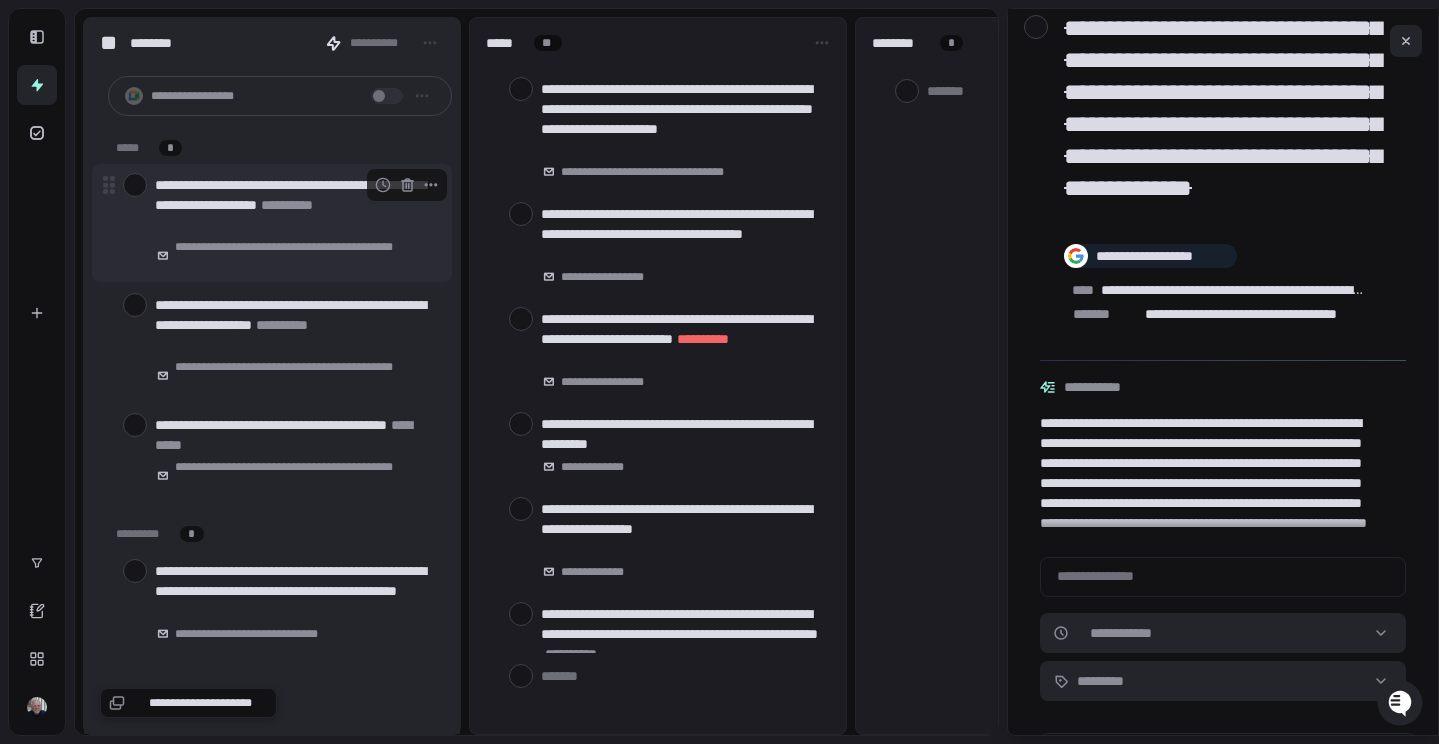 click at bounding box center (135, 185) 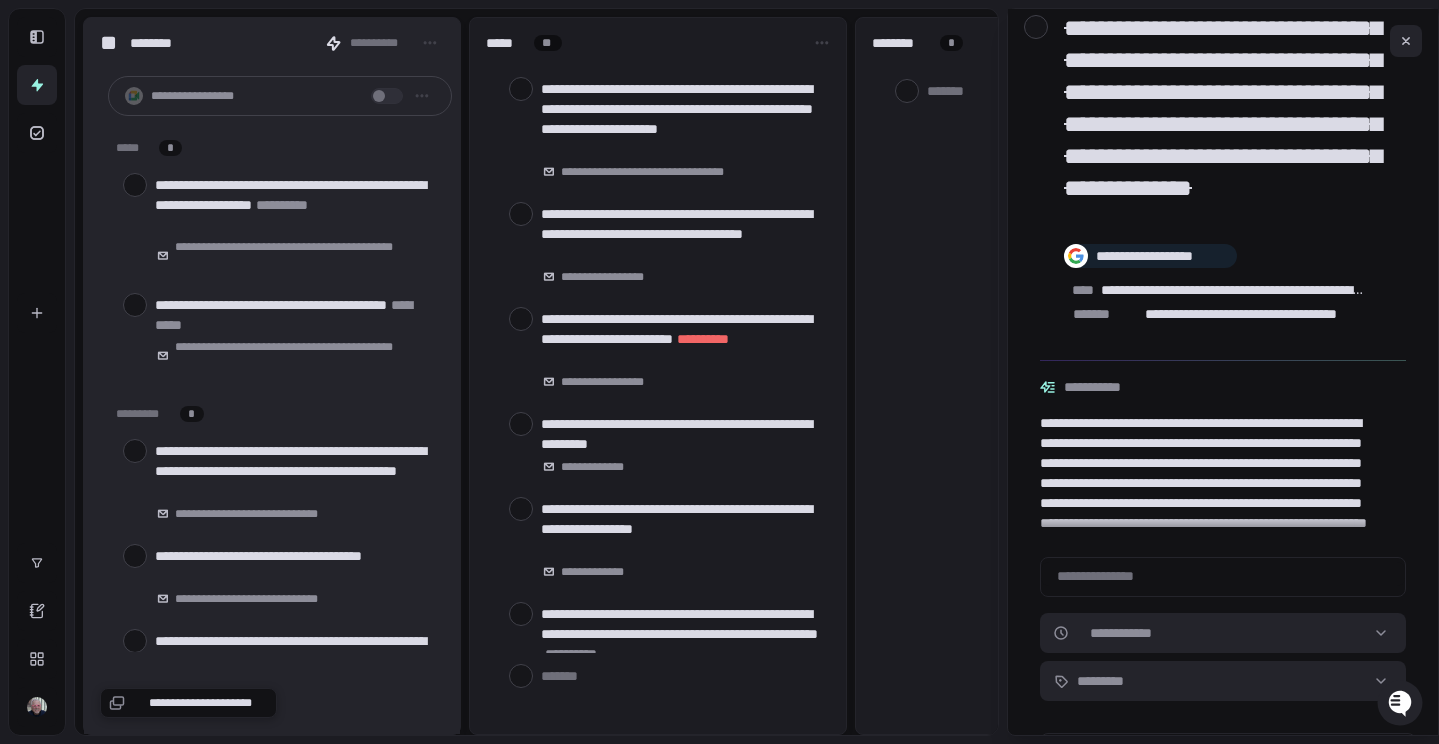 scroll, scrollTop: 0, scrollLeft: 0, axis: both 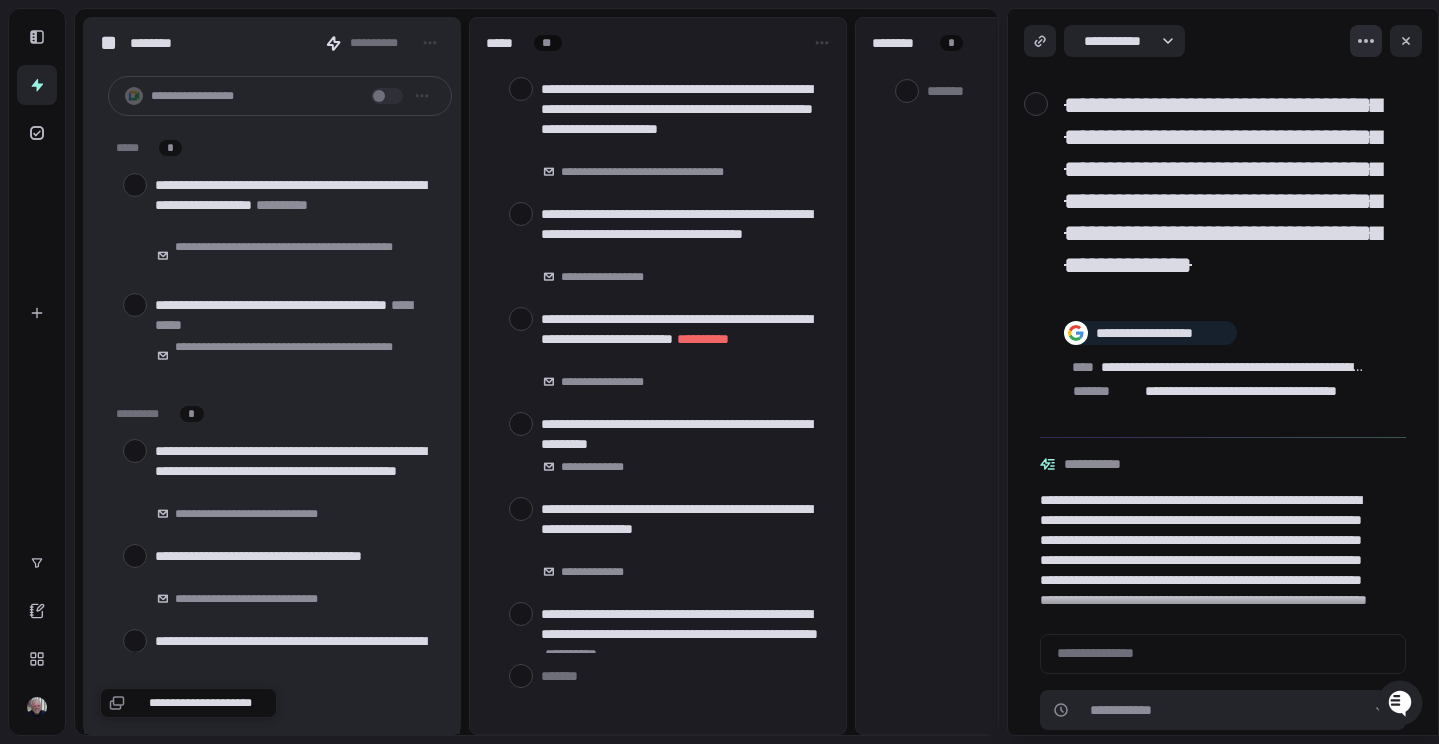 click on "**********" at bounding box center [719, 372] 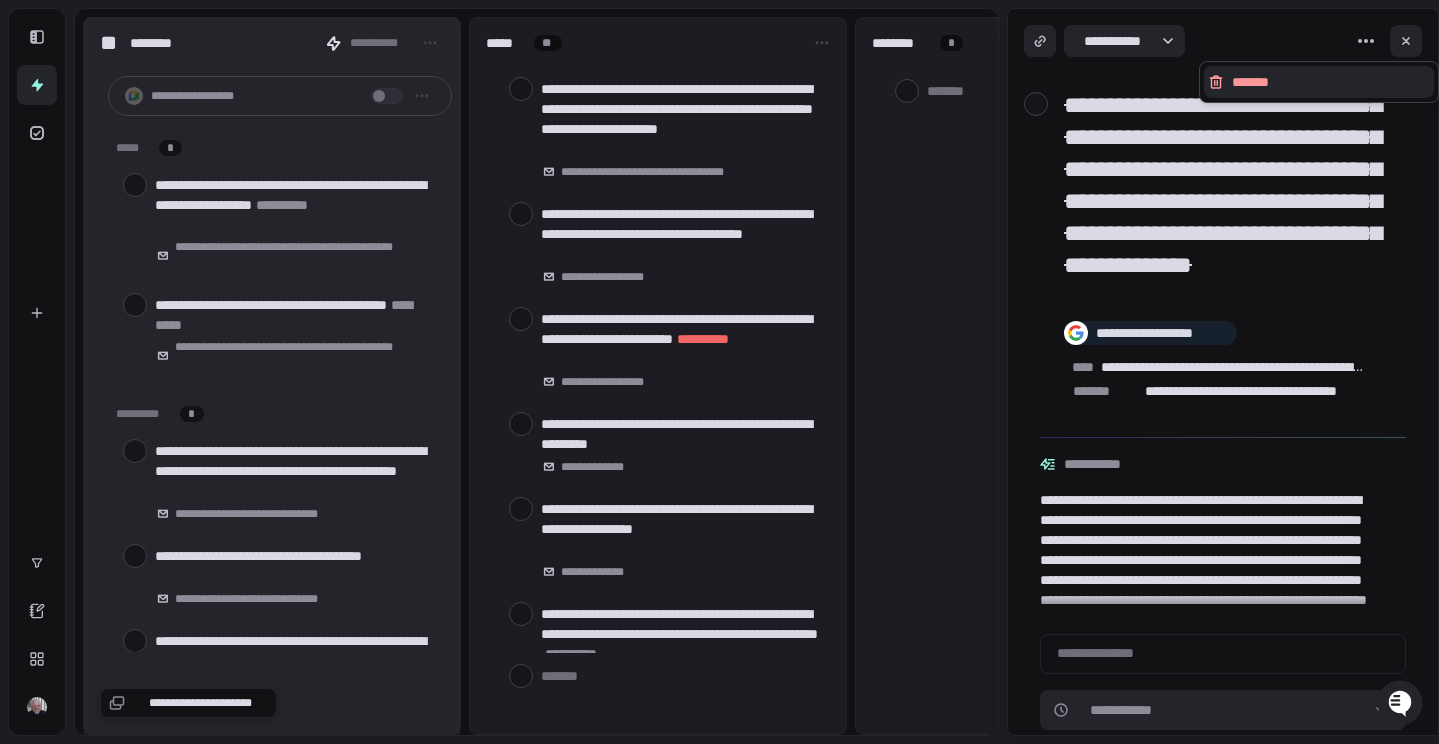 click on "**********" at bounding box center (719, 372) 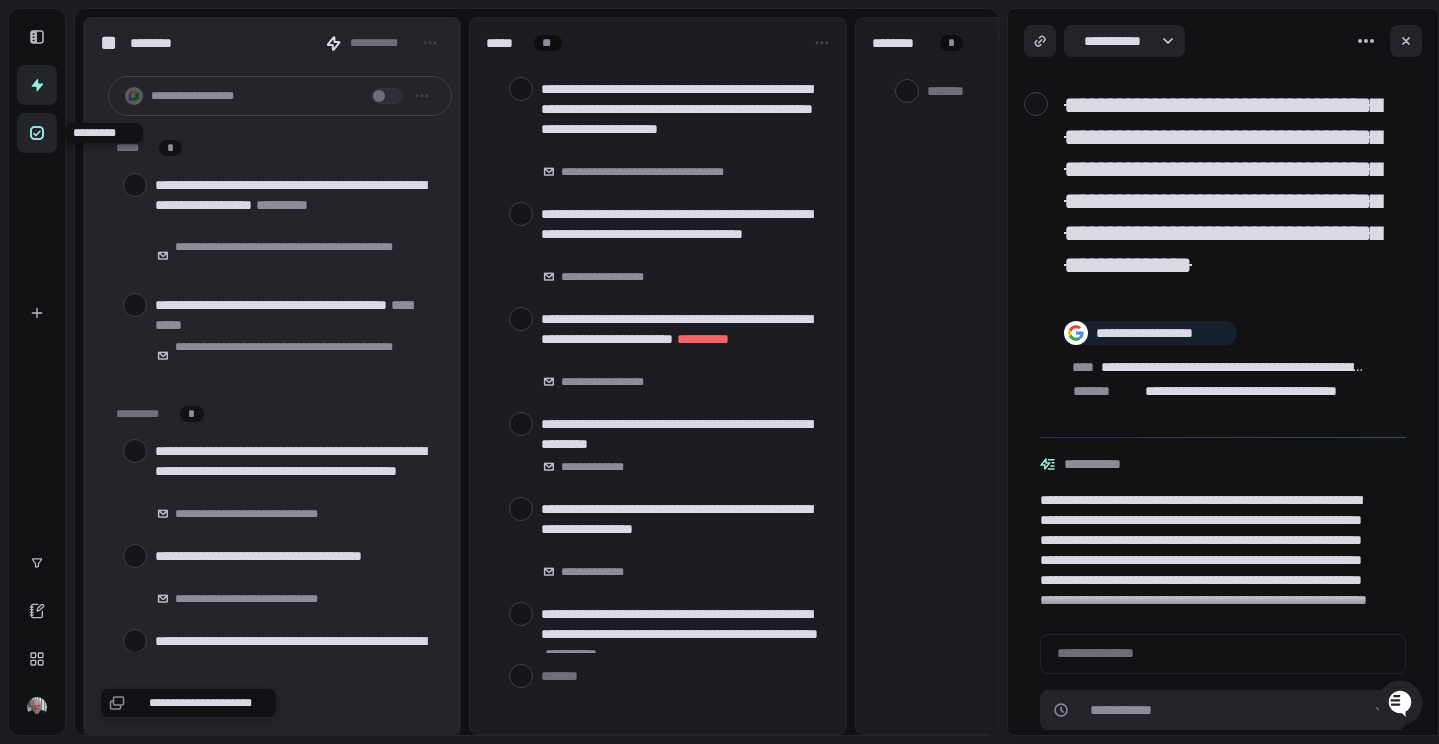 click at bounding box center (37, 133) 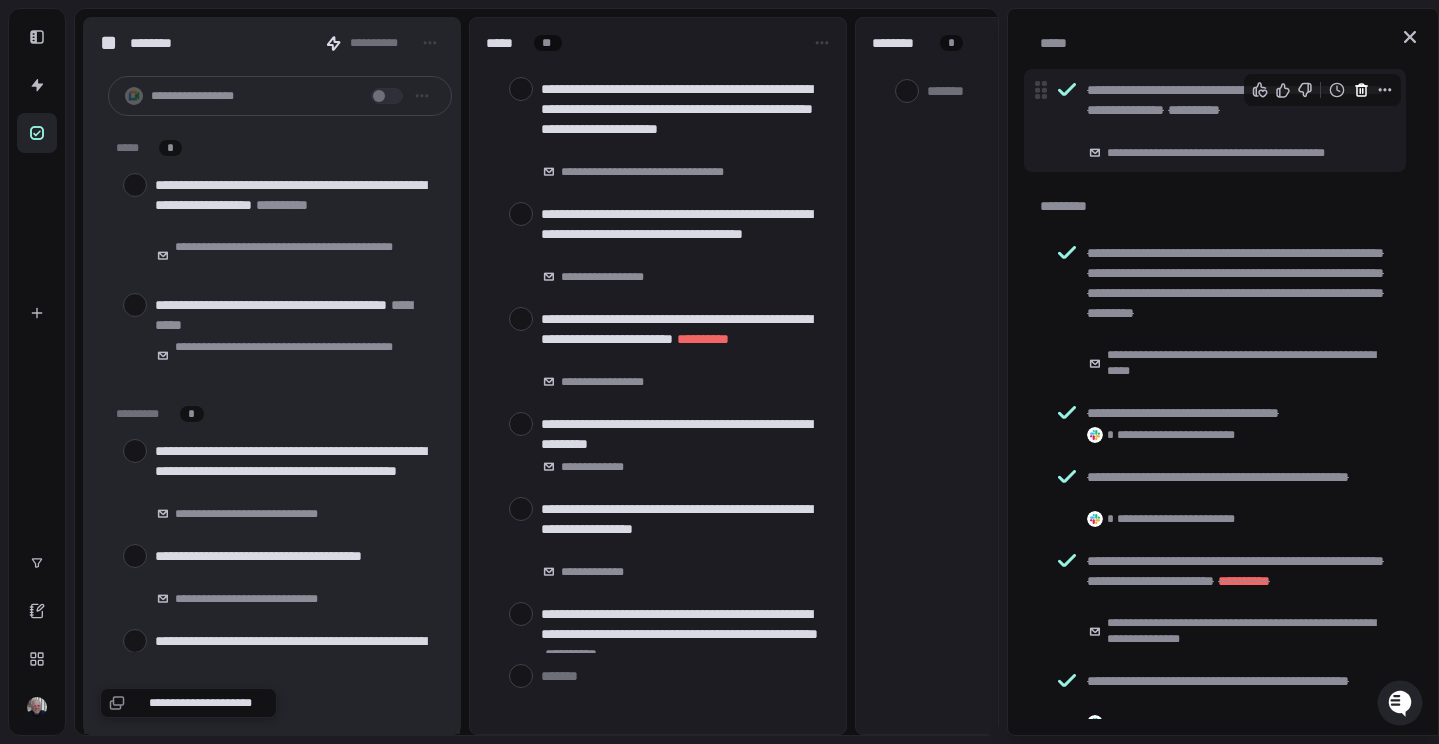 click 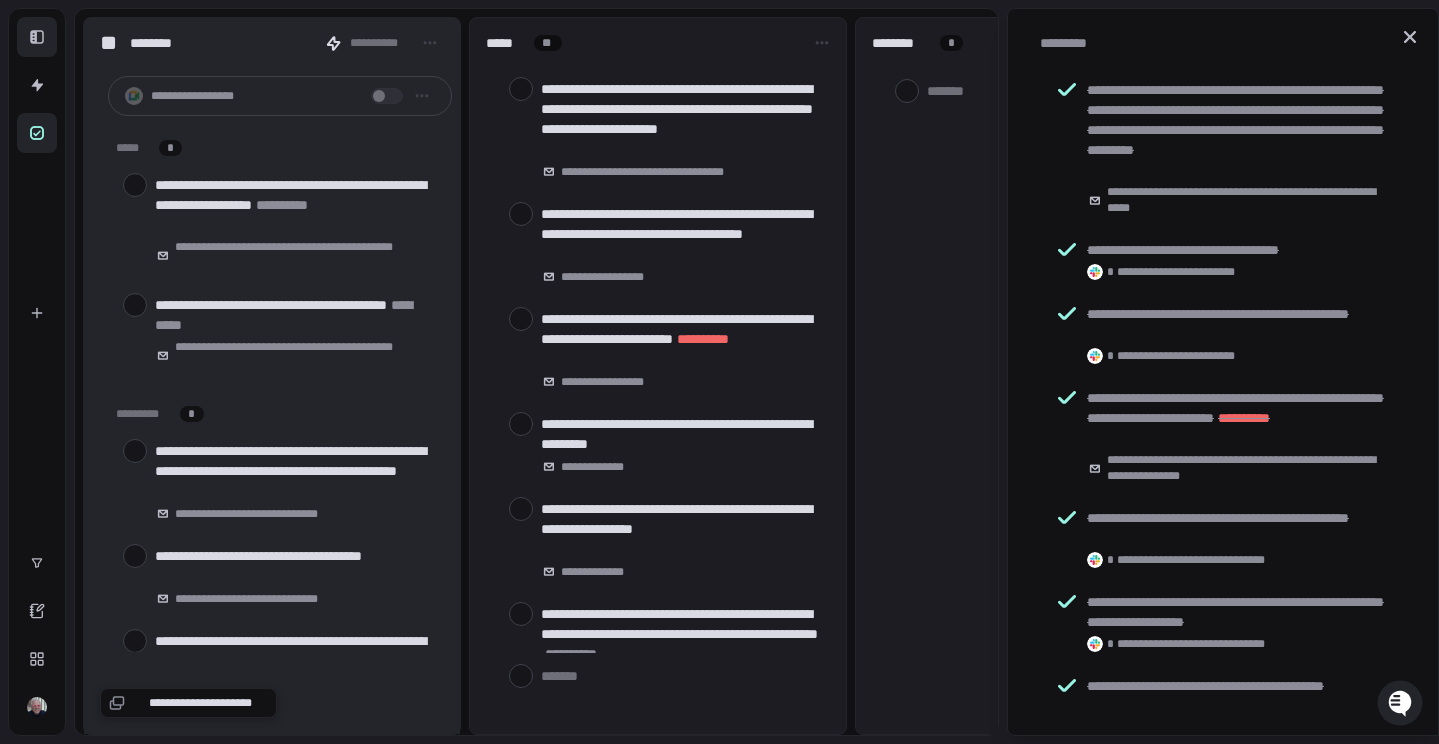 click at bounding box center [37, 37] 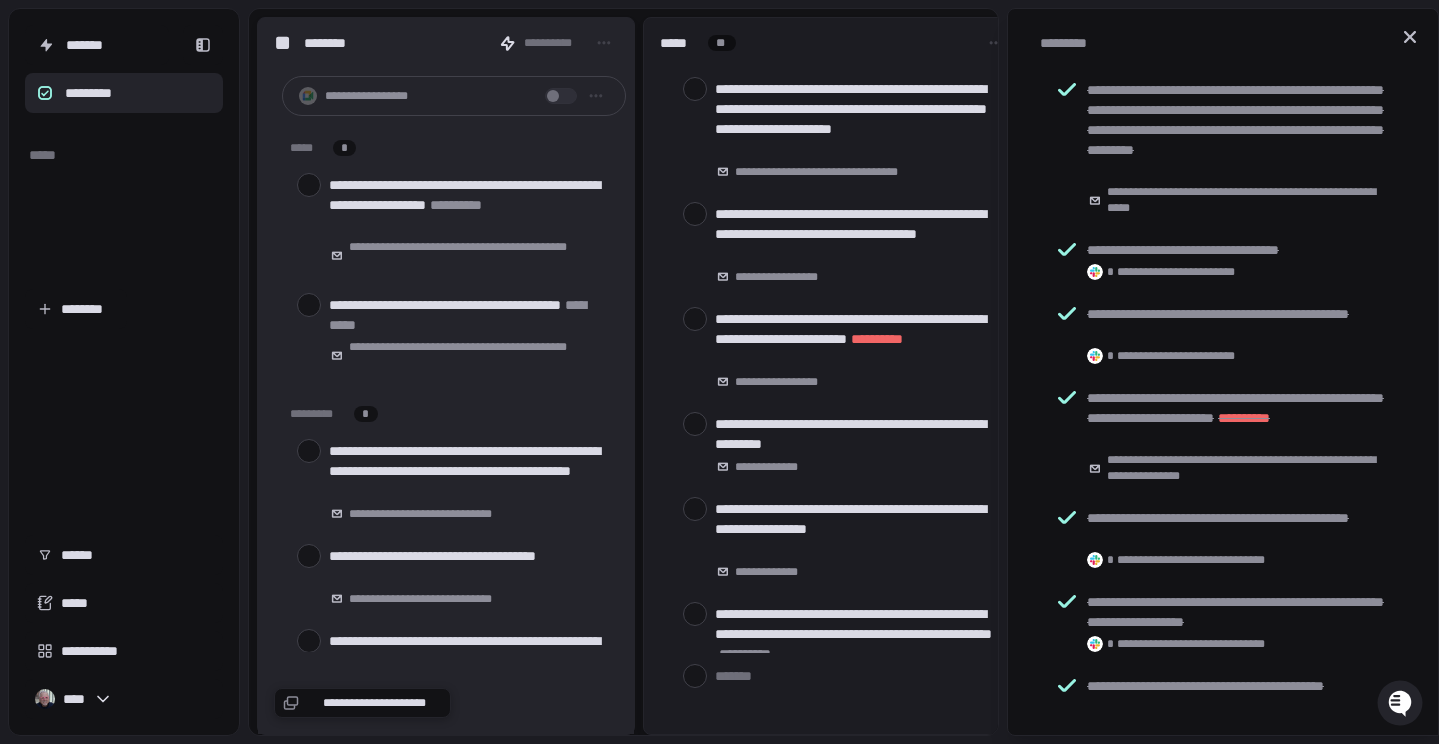 click on "*****" at bounding box center [42, 155] 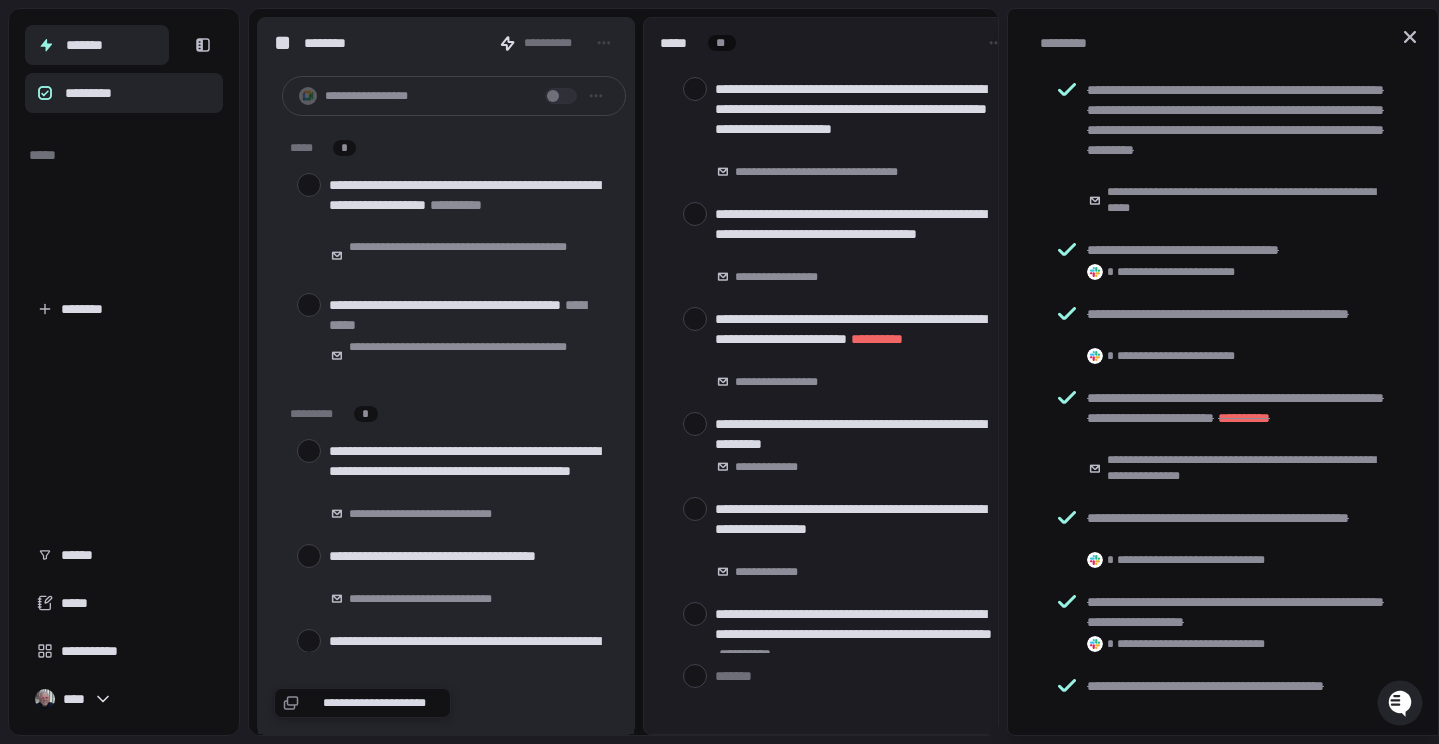 click on "*******" at bounding box center (97, 45) 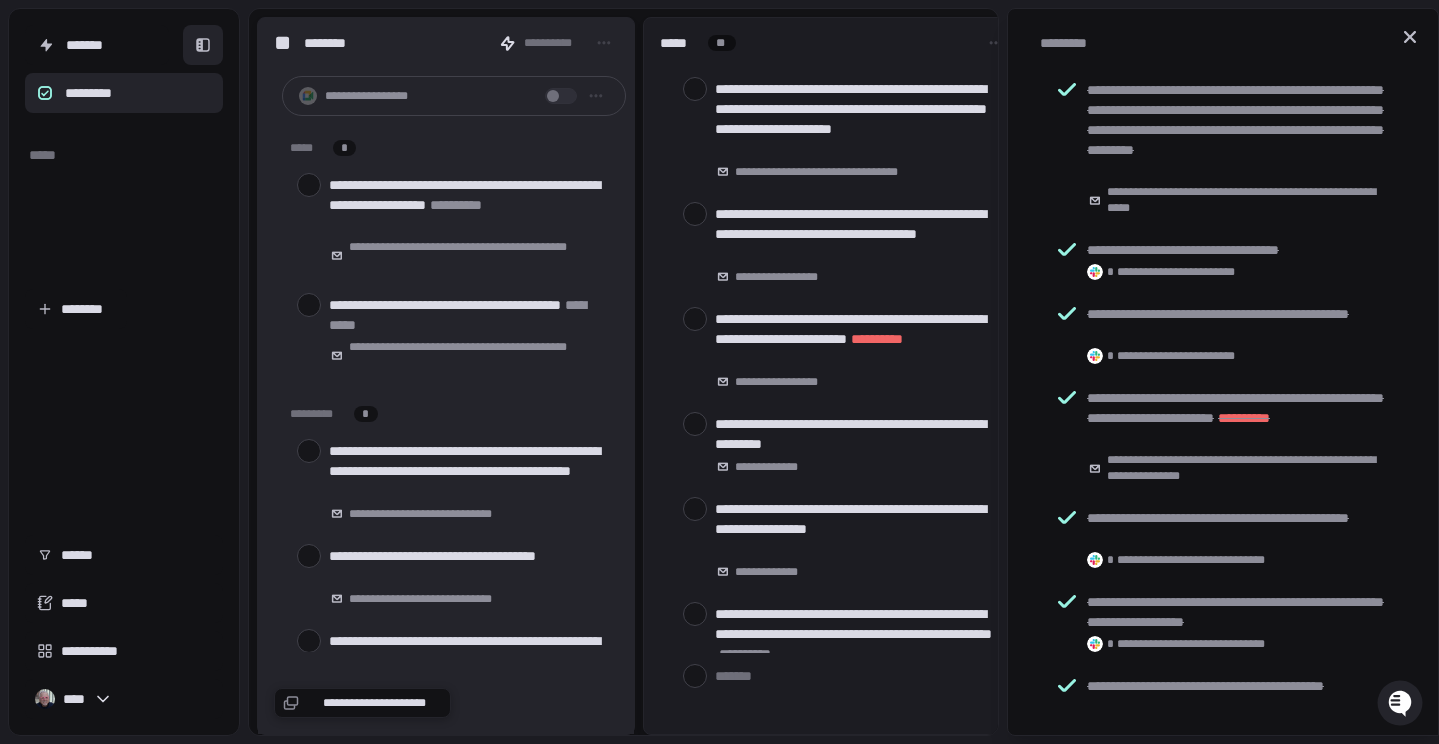click at bounding box center (203, 45) 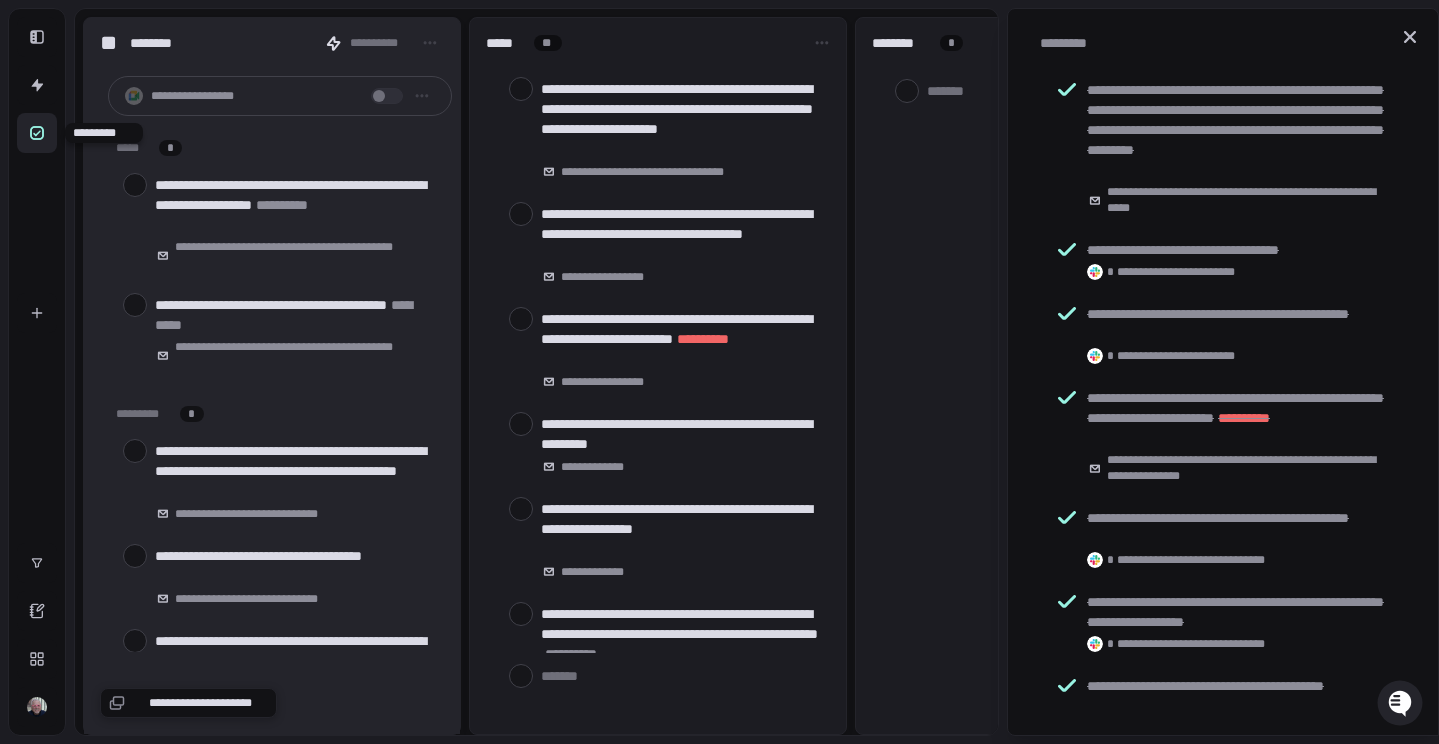 click at bounding box center (37, 133) 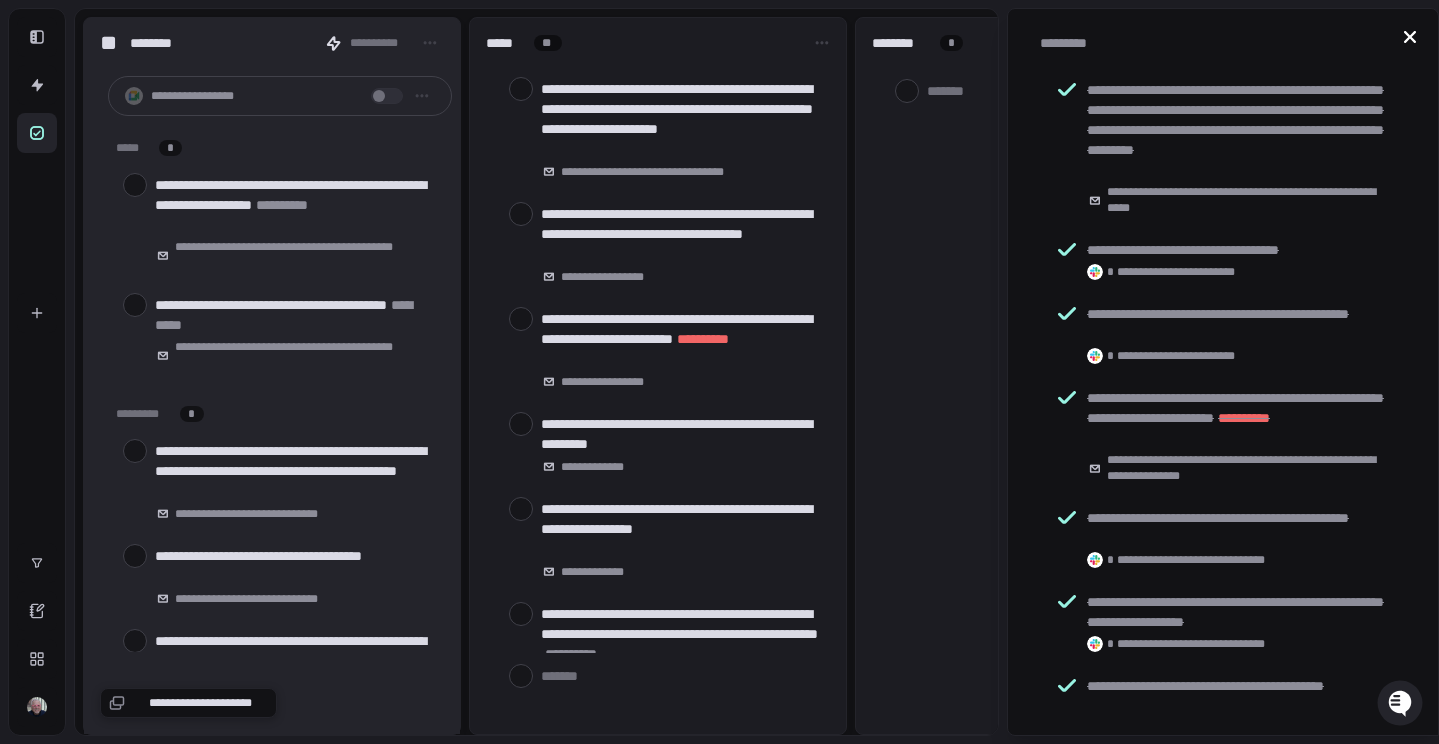 click at bounding box center [1410, 37] 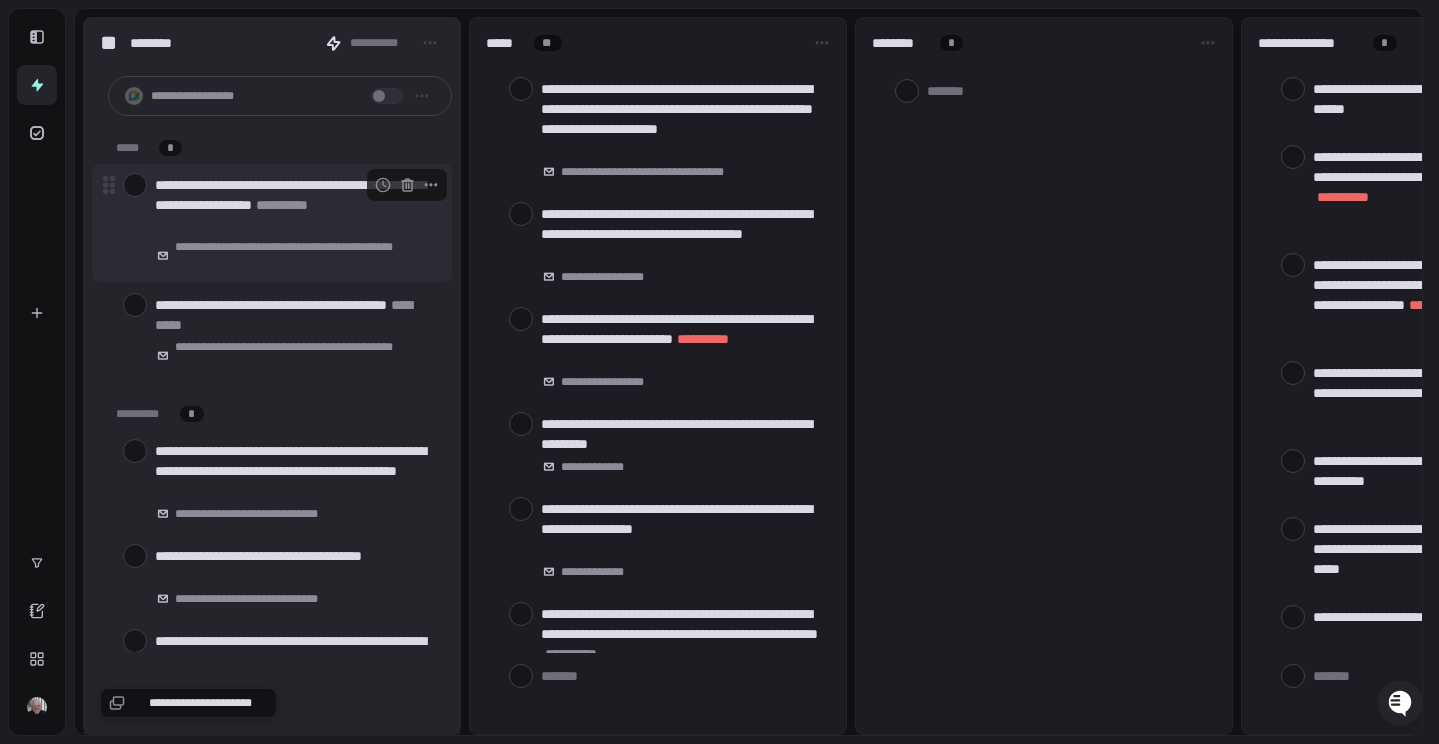 click on "**********" at bounding box center (282, 205) 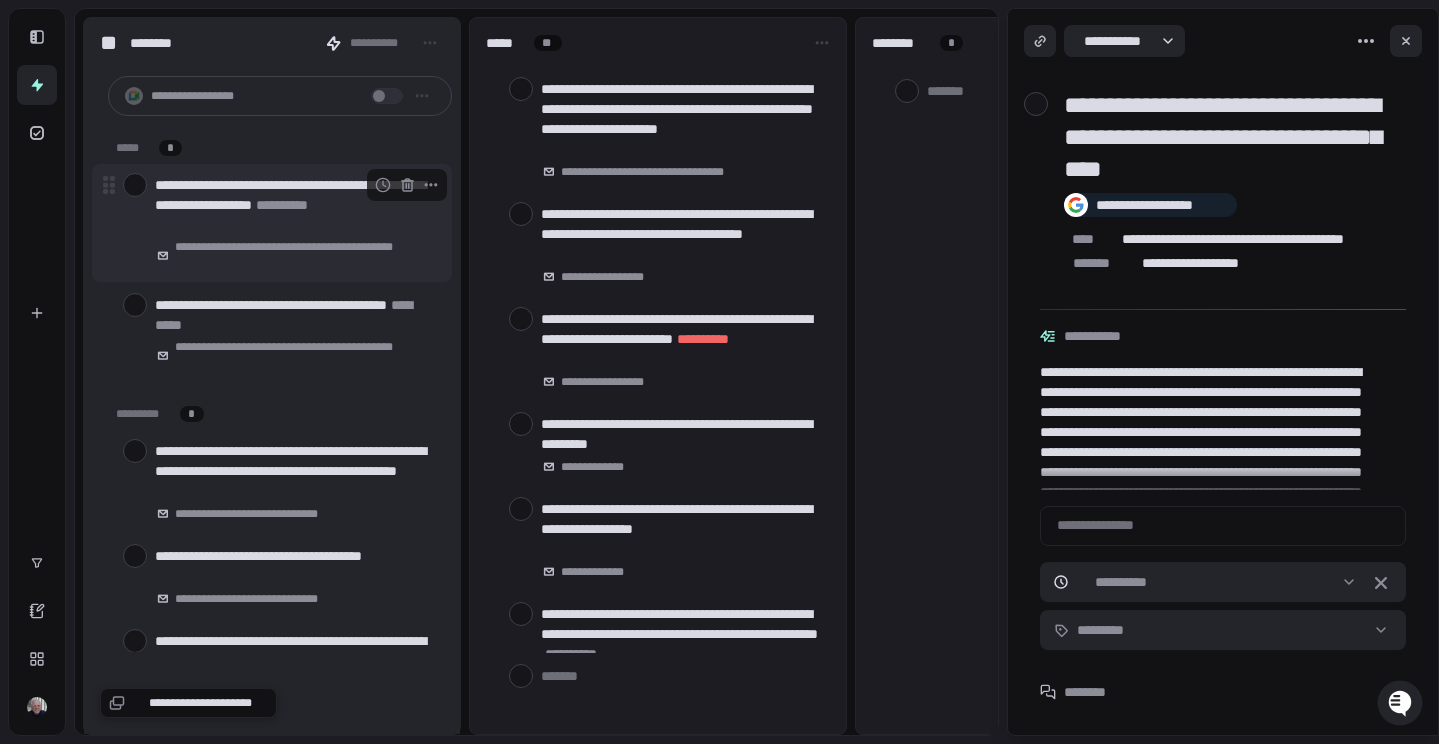 click on "**********" at bounding box center [282, 205] 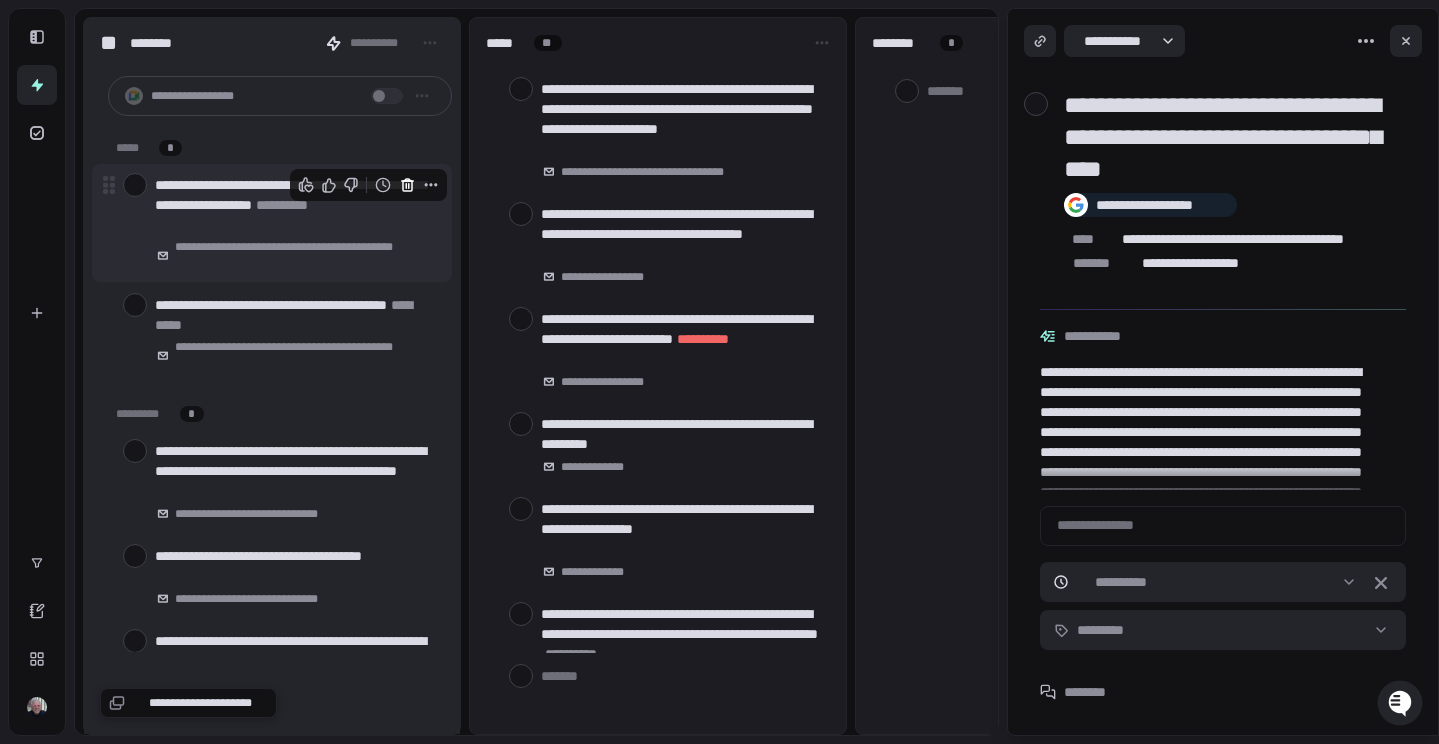 click 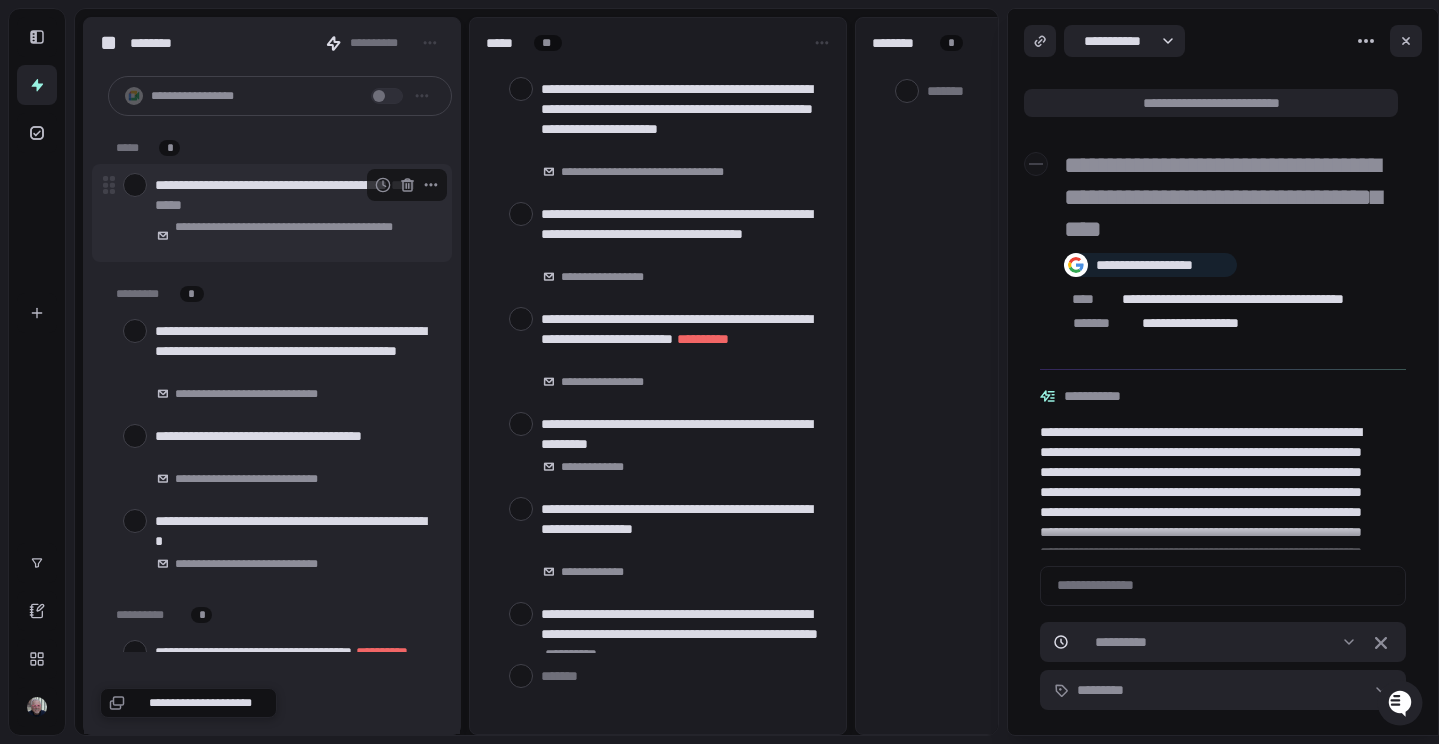 click on "**********" at bounding box center [295, 195] 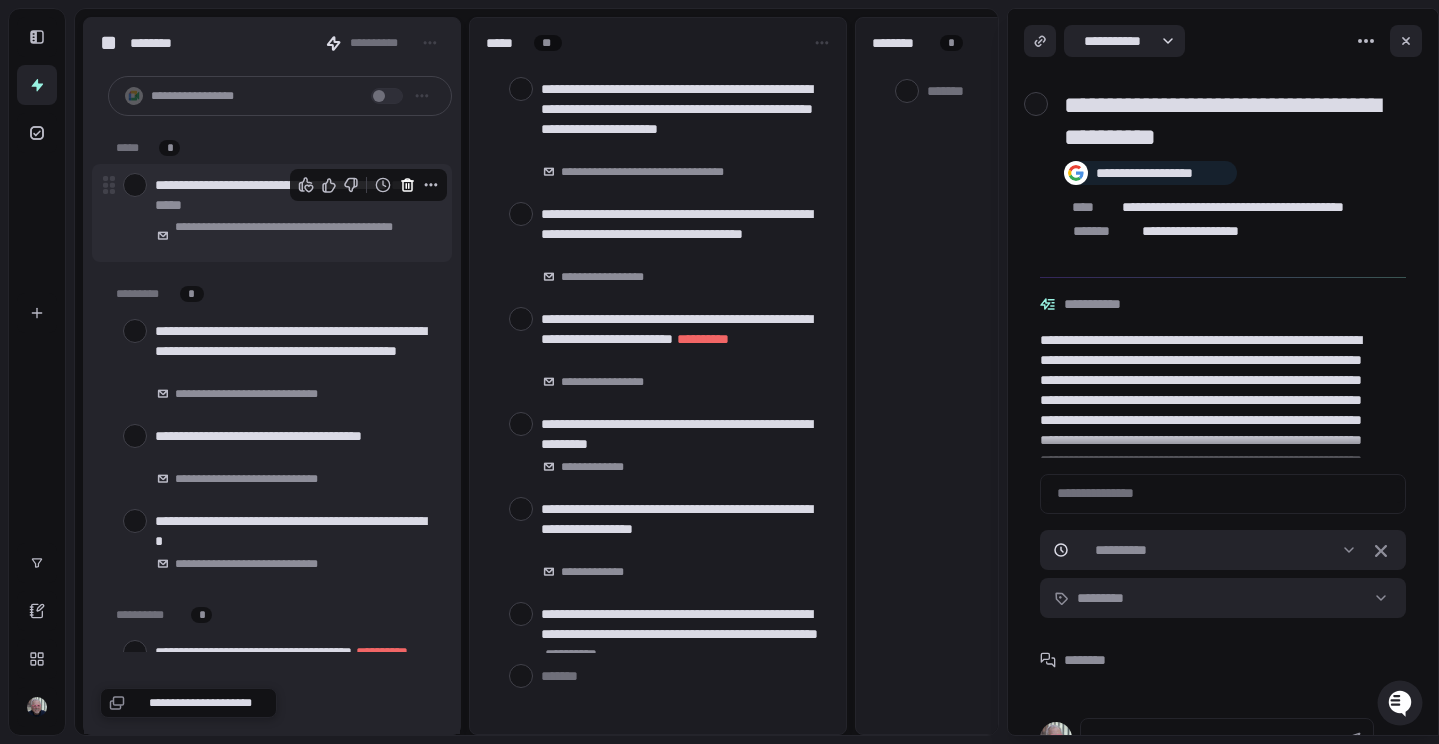 click 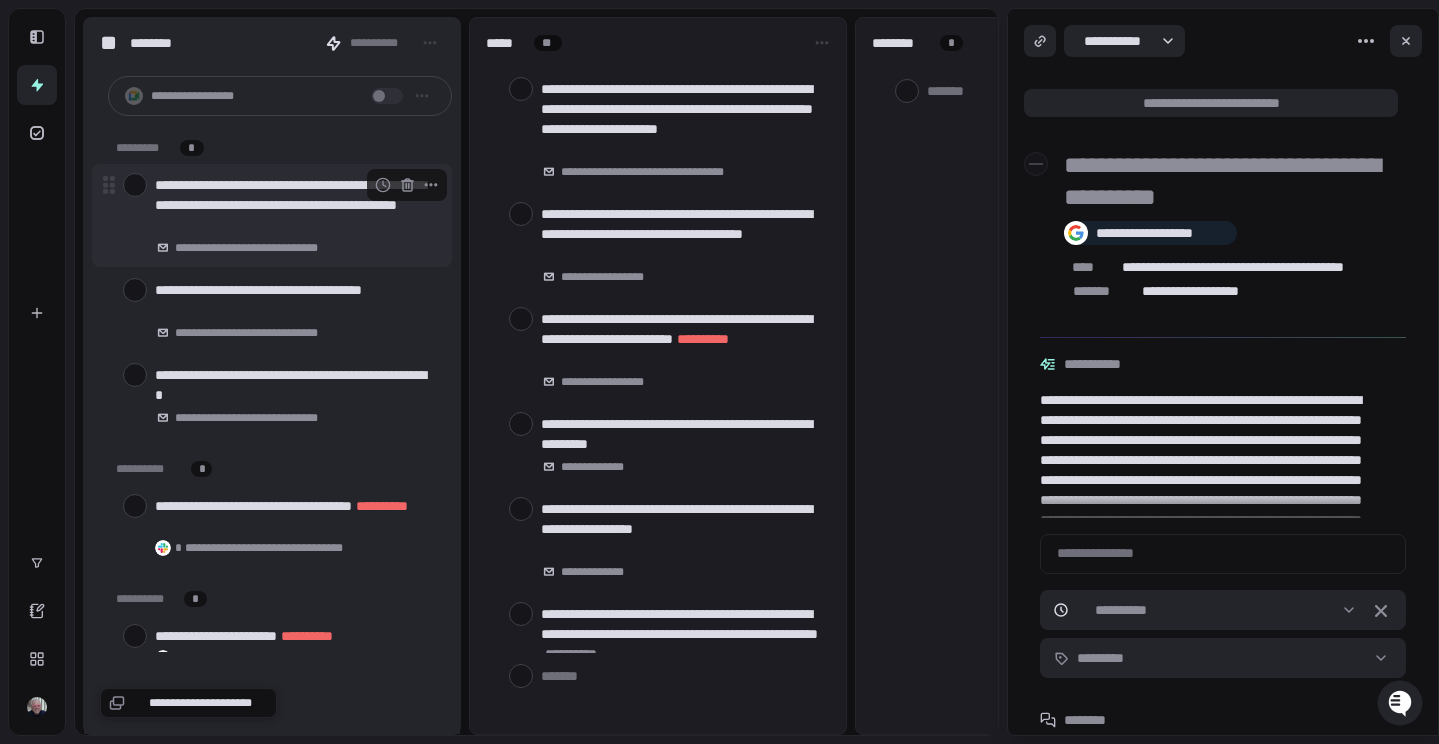 click on "**********" at bounding box center [295, 205] 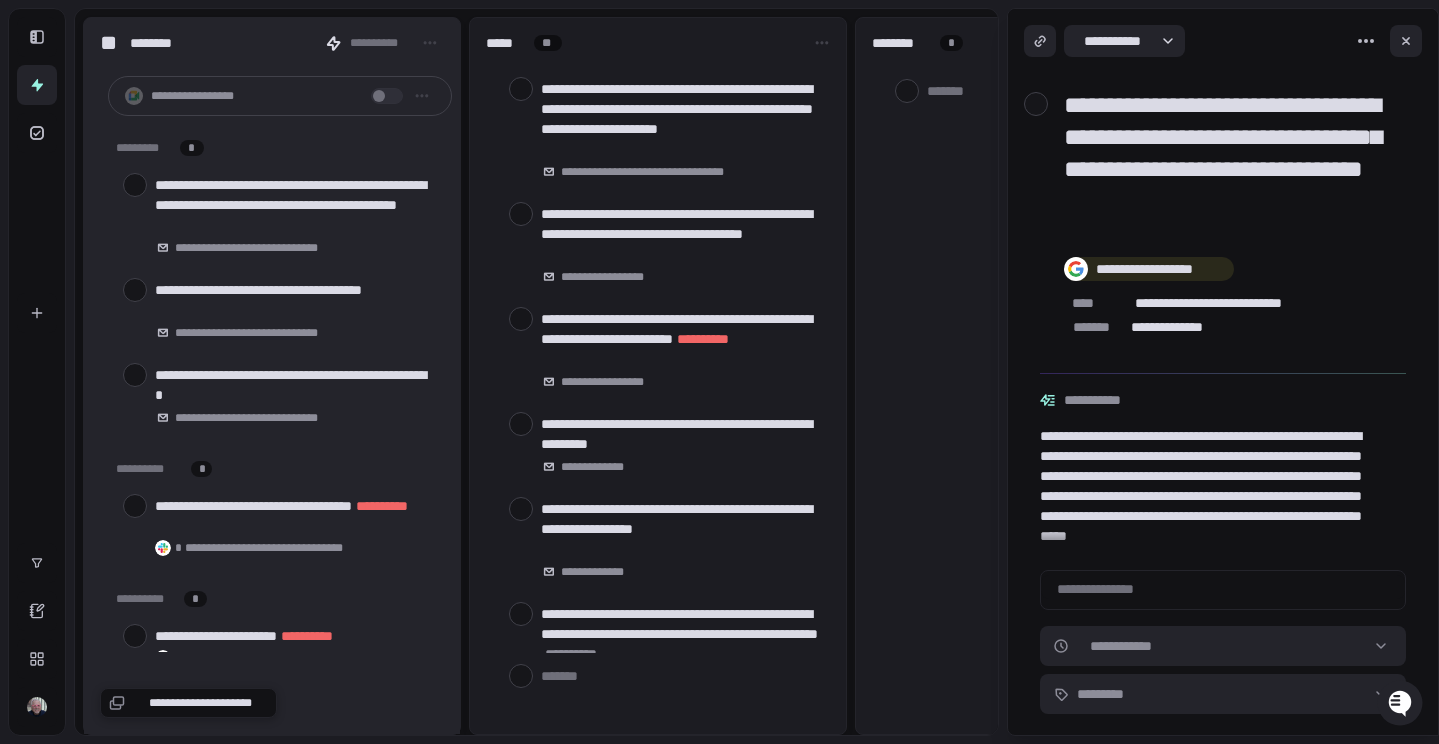scroll, scrollTop: 51, scrollLeft: 0, axis: vertical 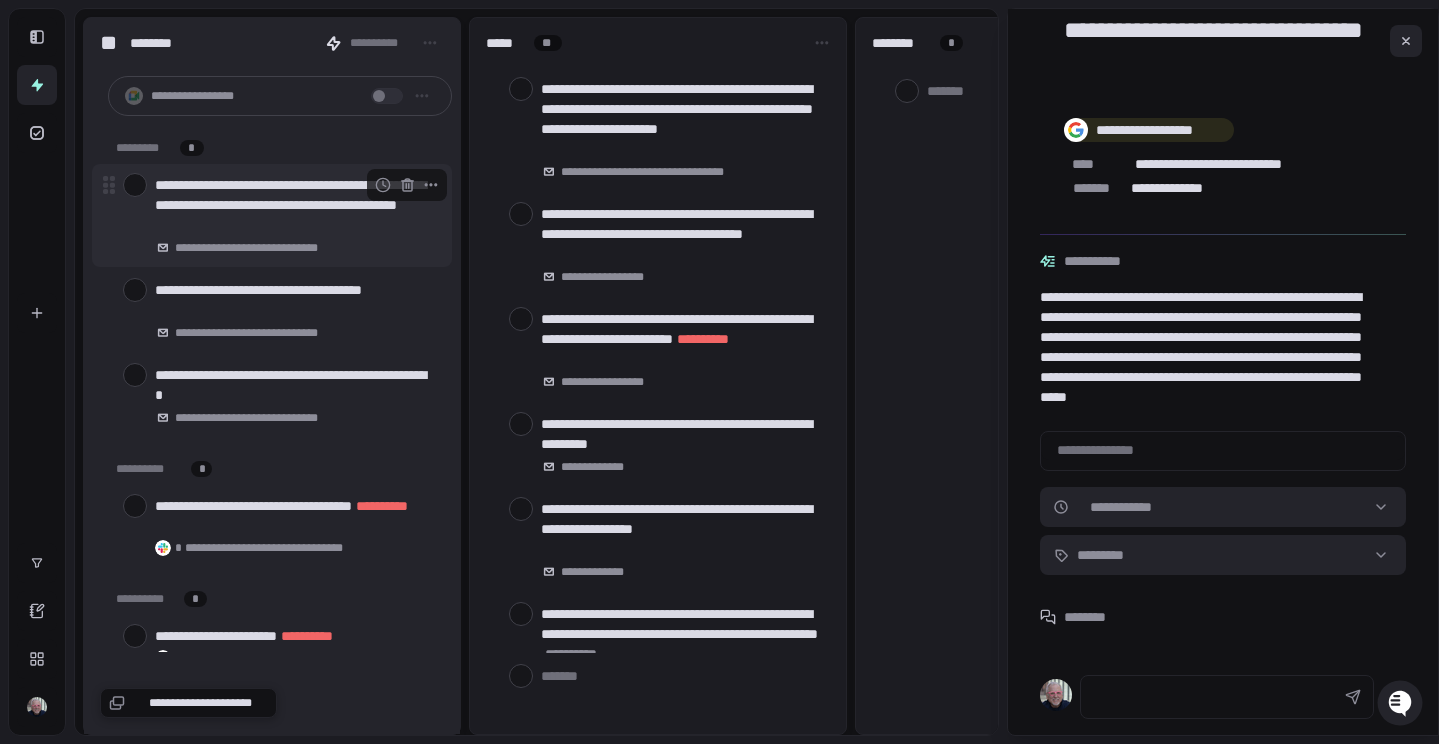 click at bounding box center [135, 185] 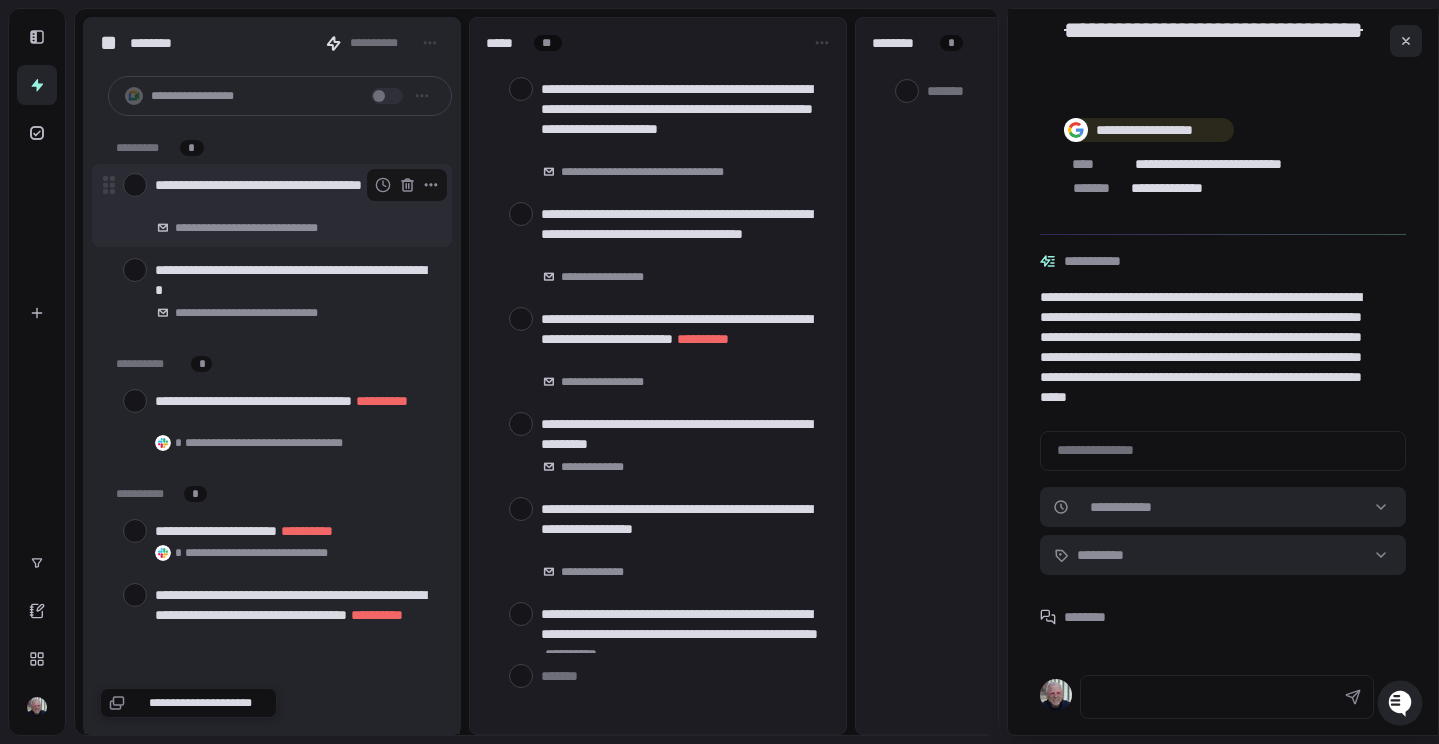 click on "**********" at bounding box center [295, 195] 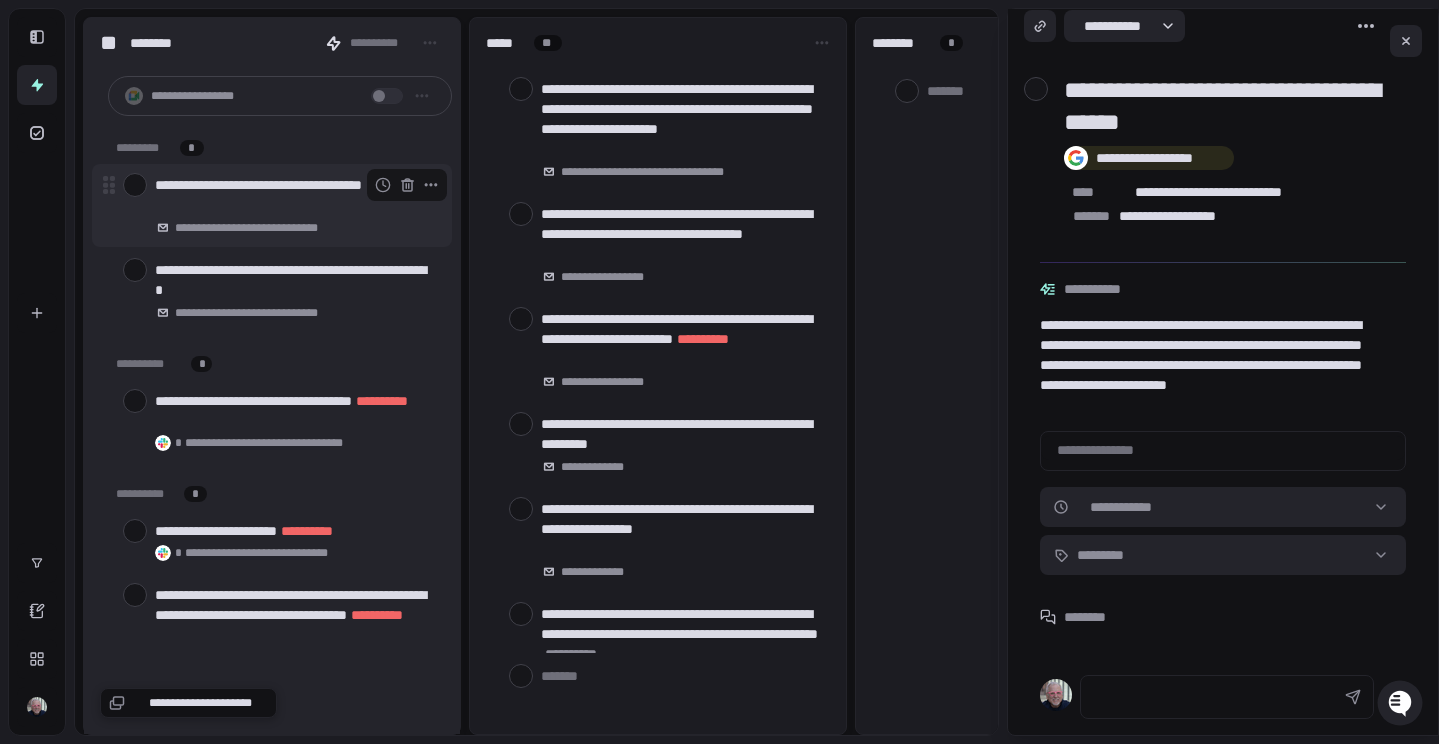 scroll, scrollTop: 15, scrollLeft: 0, axis: vertical 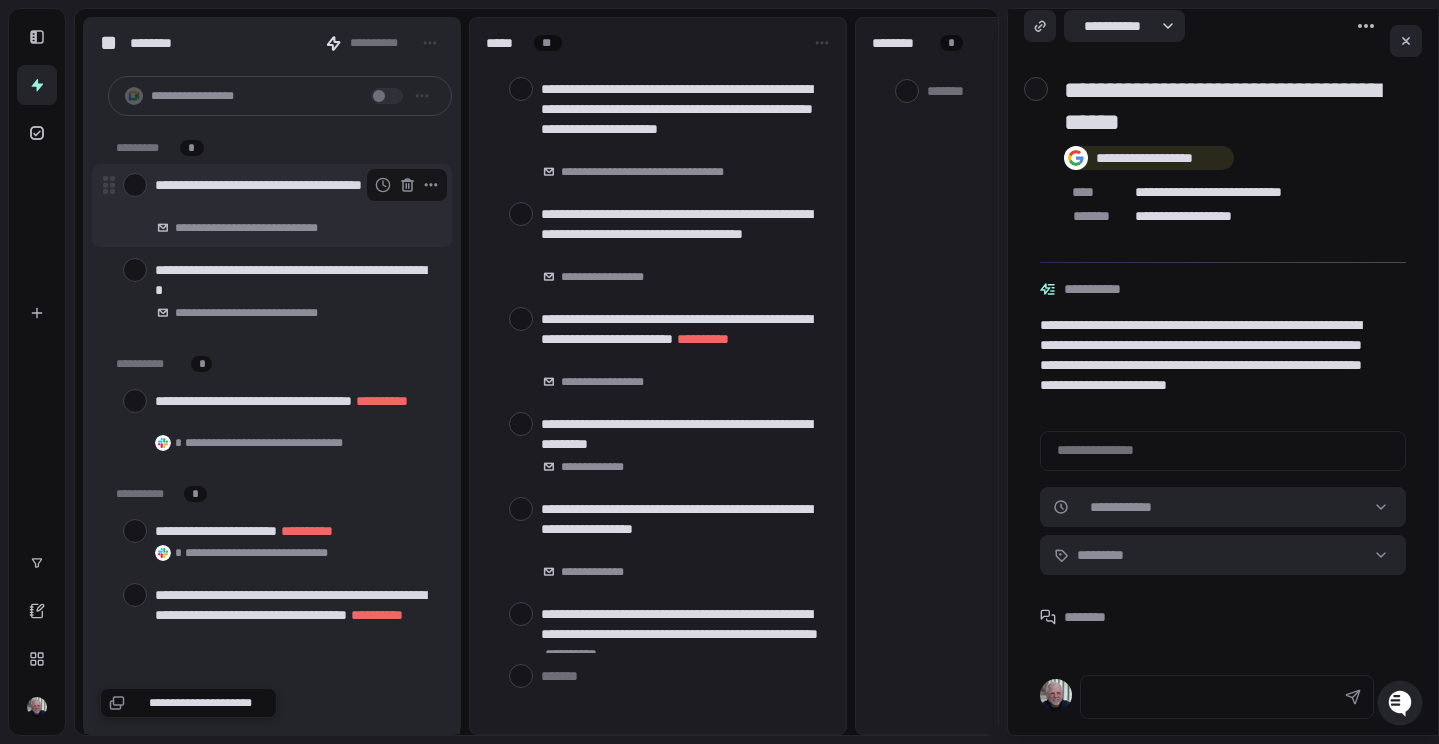 click at bounding box center [135, 185] 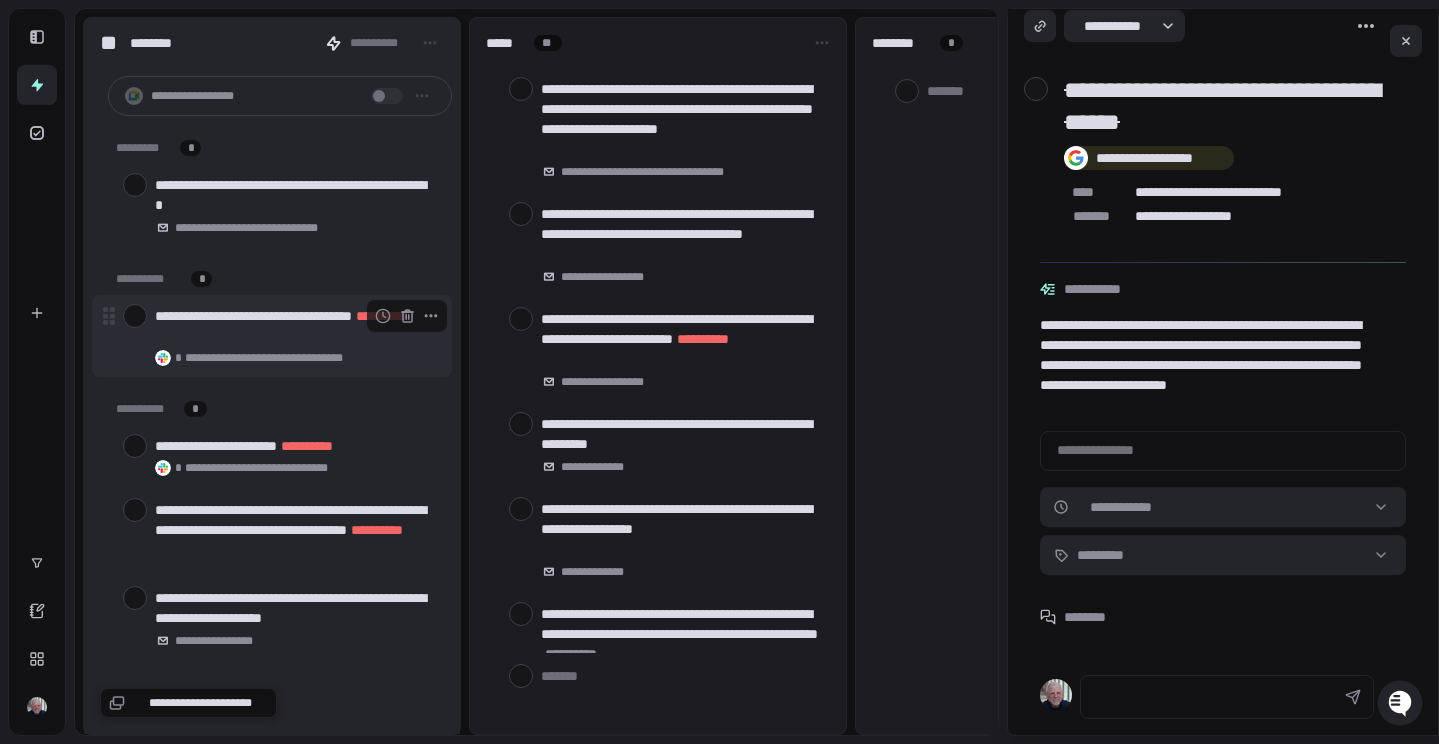 click at bounding box center (135, 316) 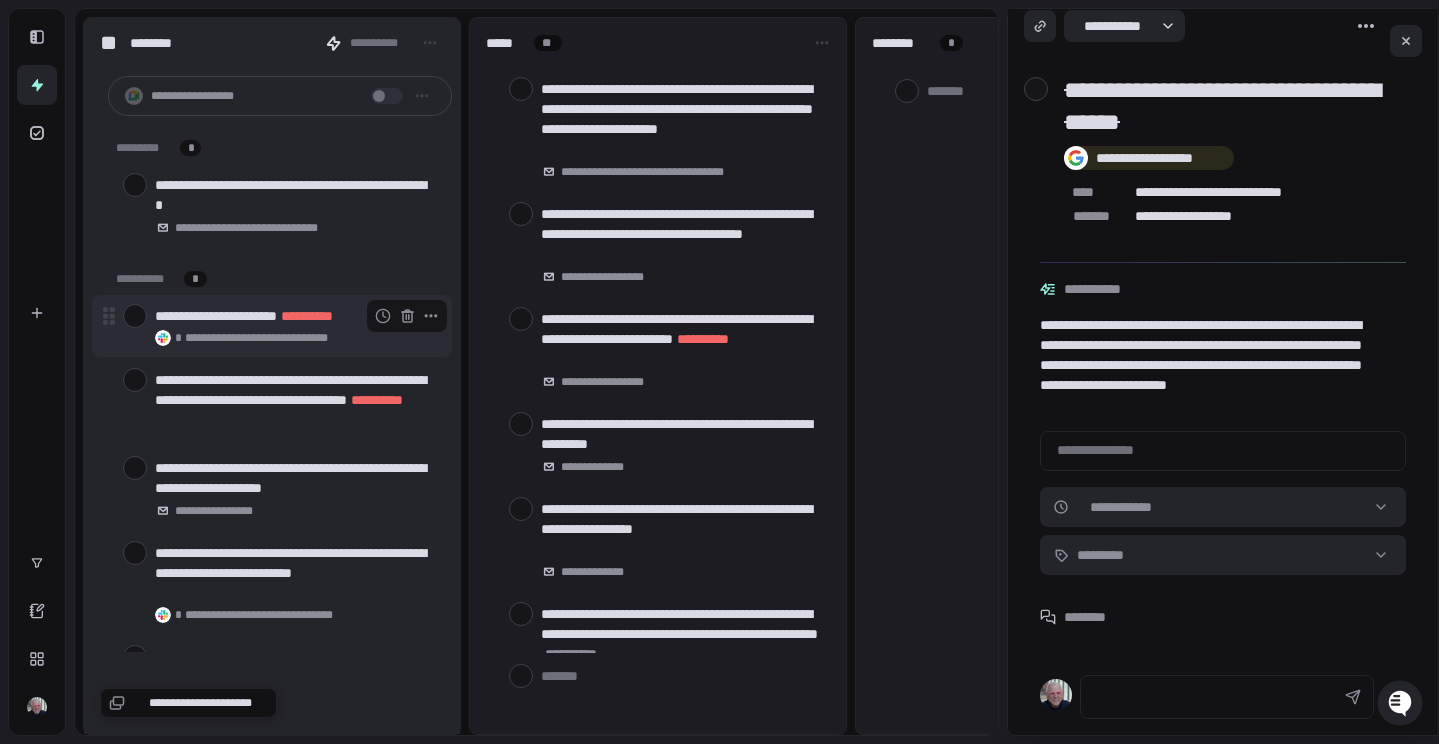 click at bounding box center (135, 316) 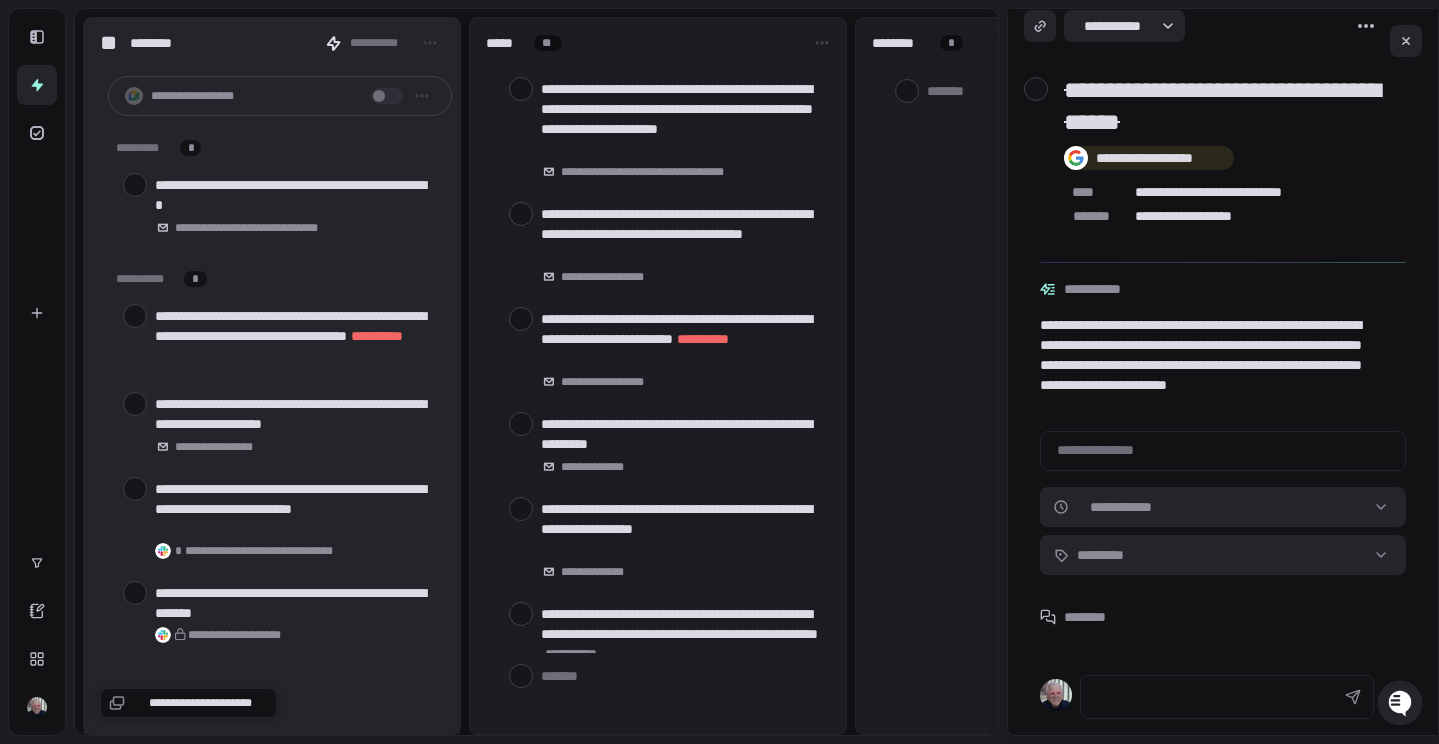 click at bounding box center (135, 316) 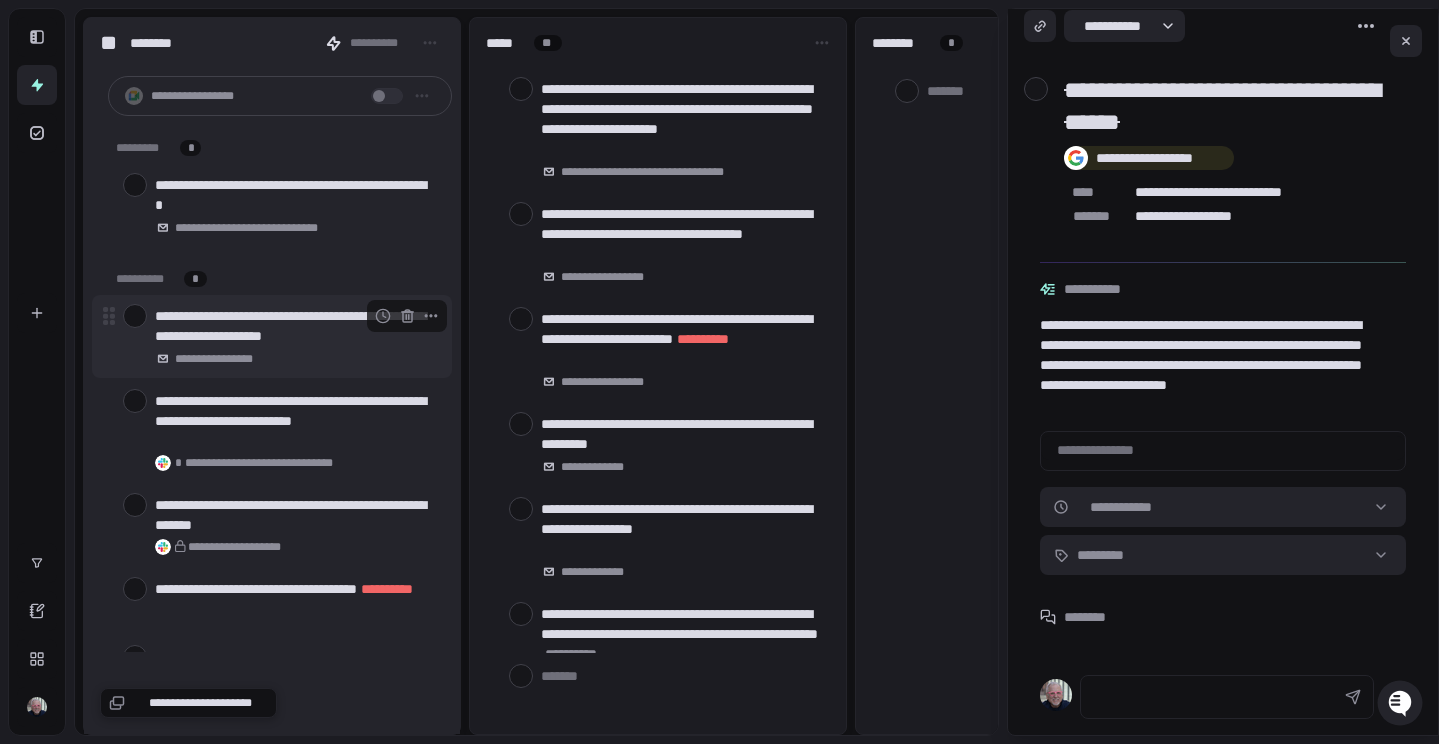 click at bounding box center (135, 316) 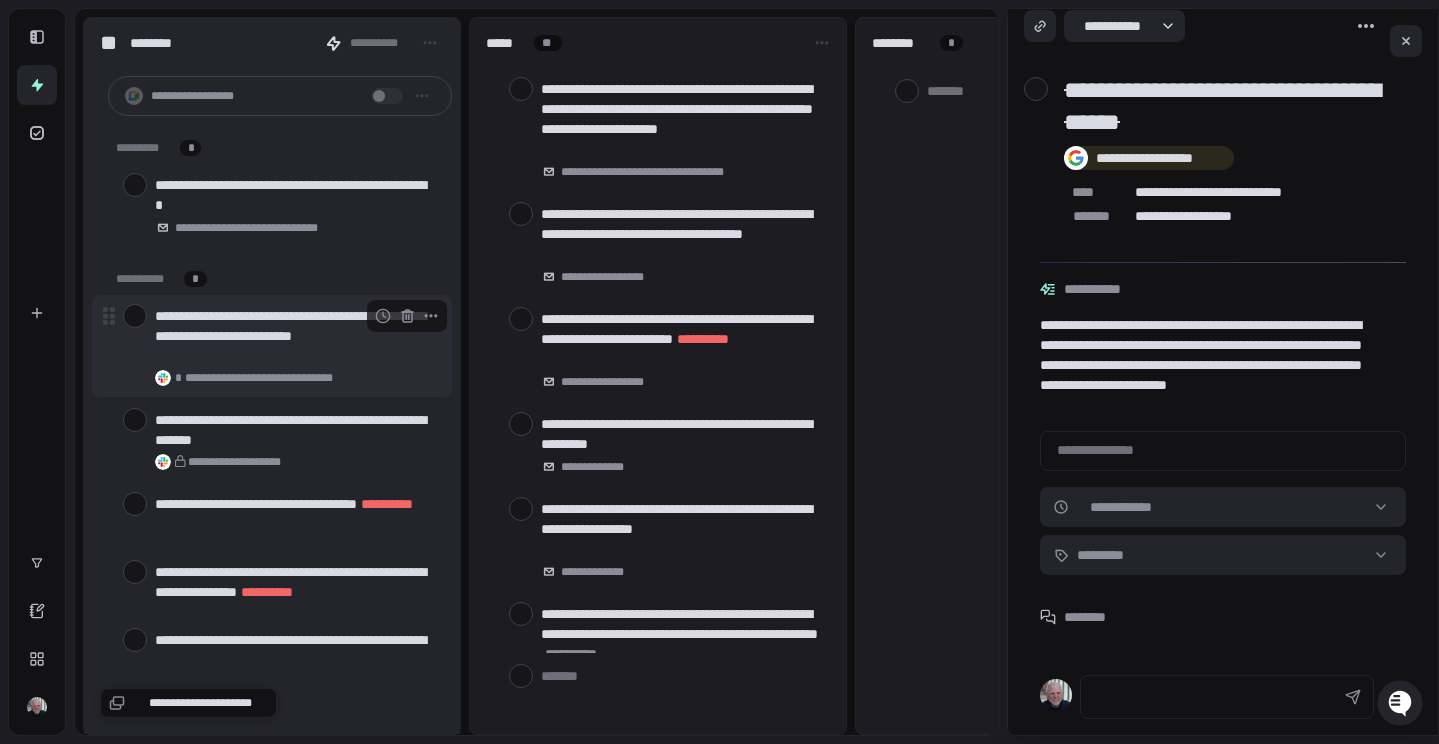 click at bounding box center (135, 316) 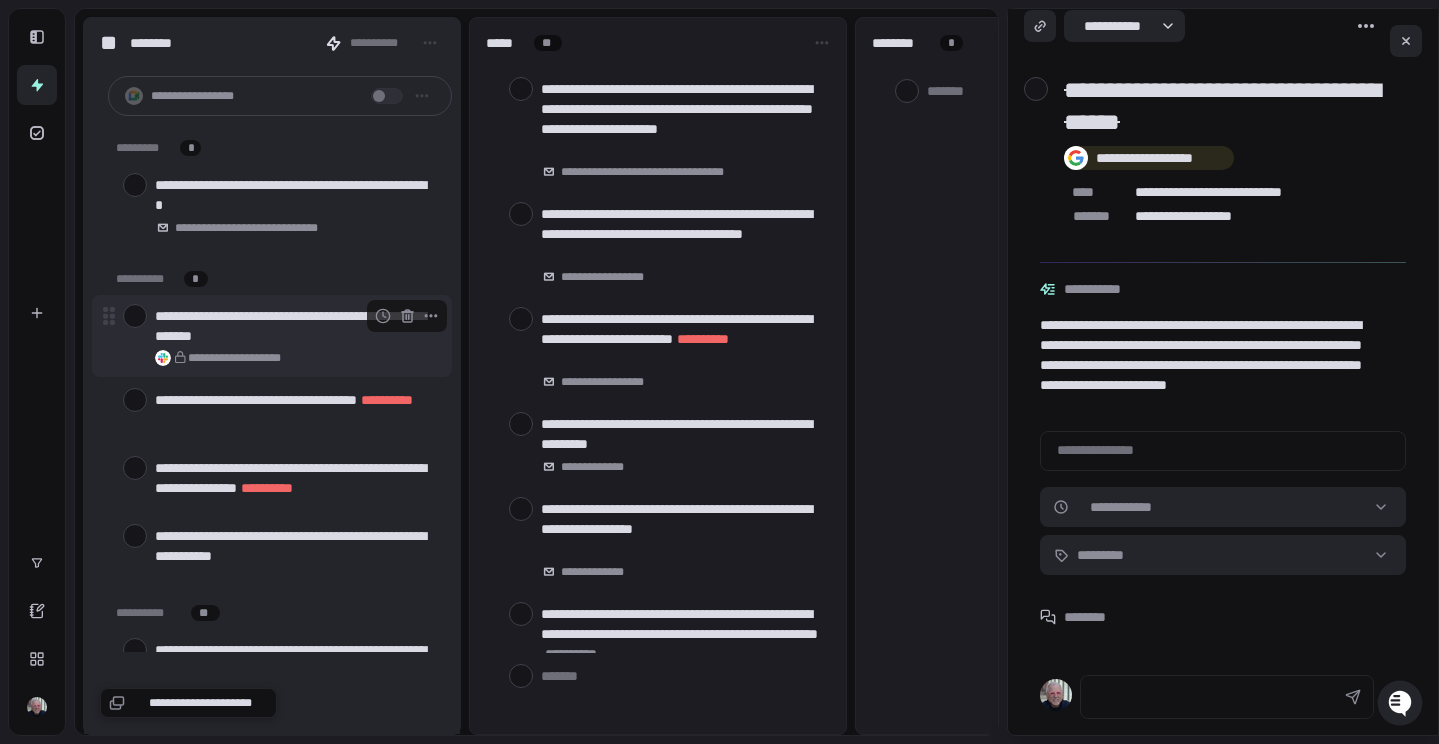 click at bounding box center (135, 316) 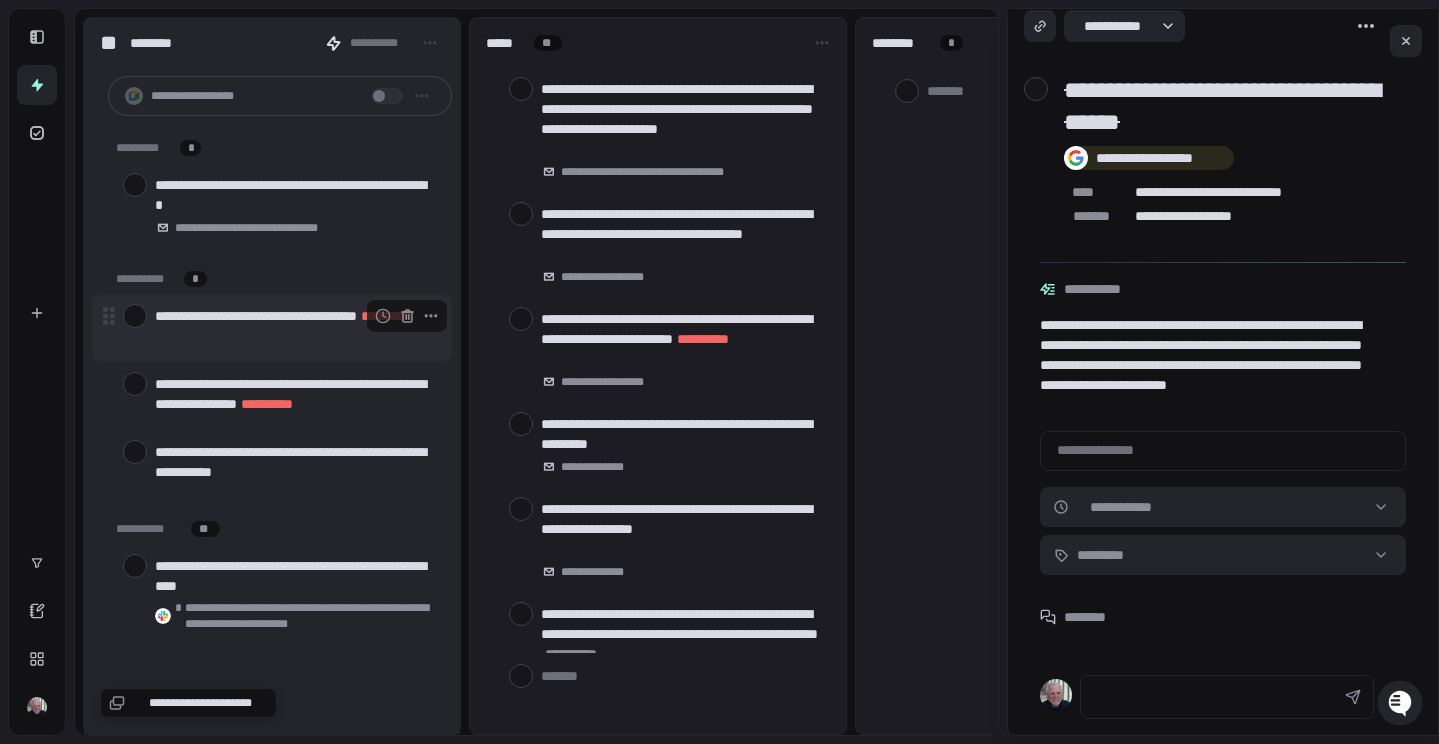 click at bounding box center [135, 316] 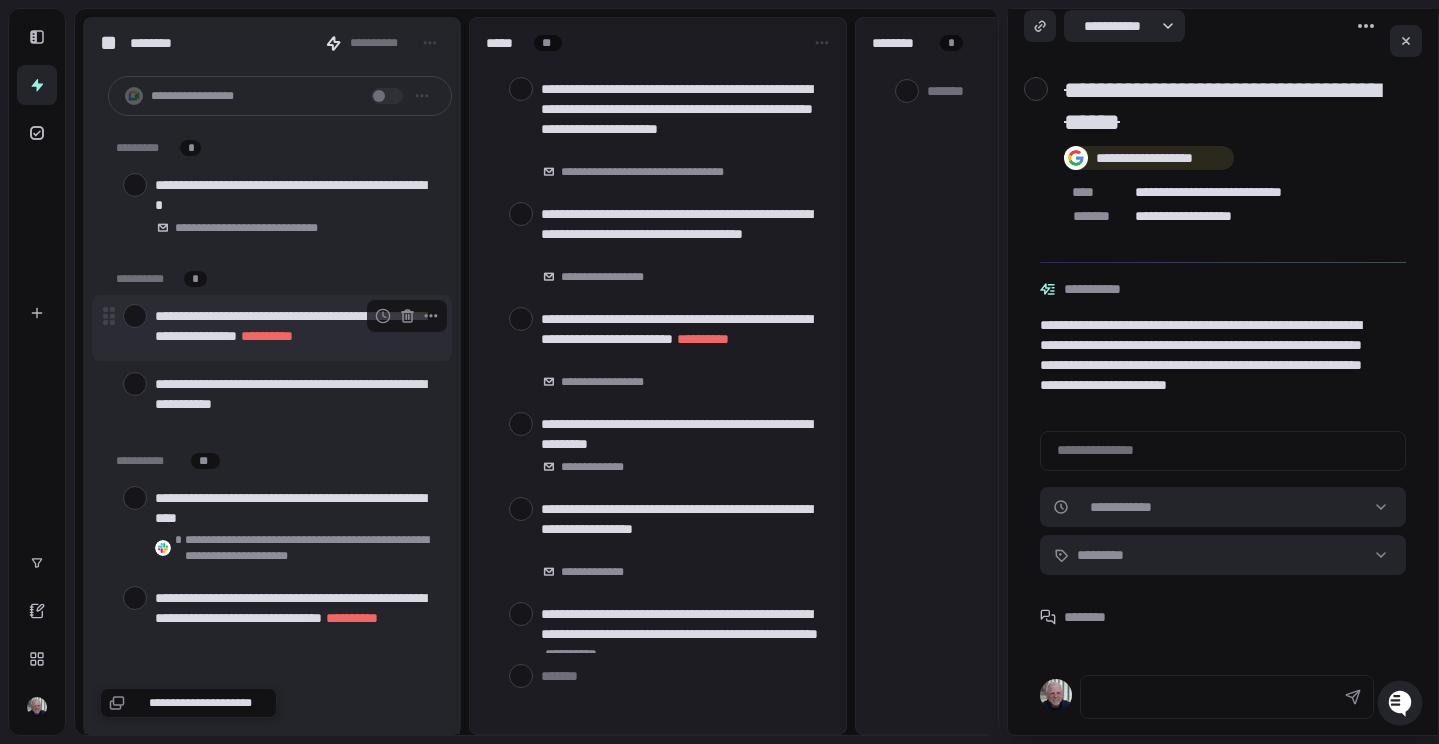 click at bounding box center (135, 316) 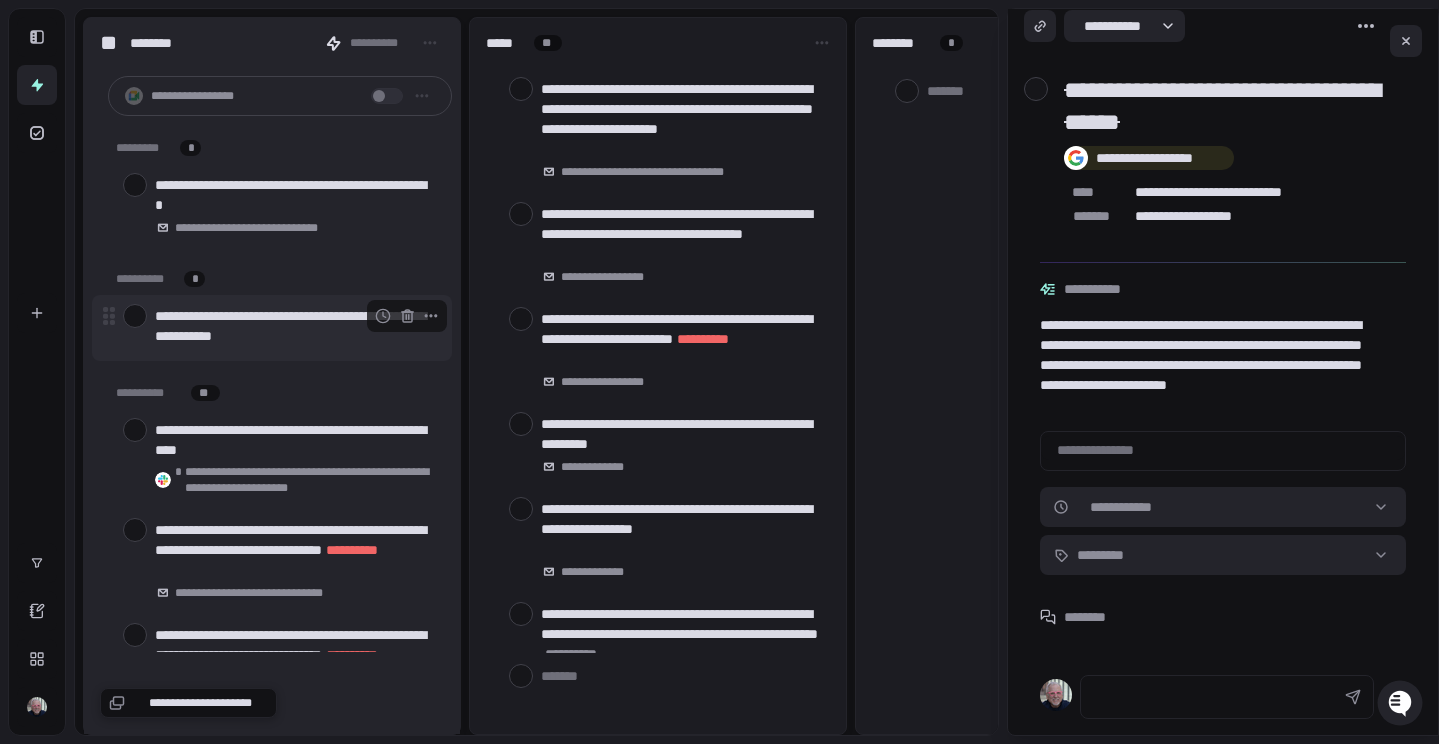 click at bounding box center [135, 316] 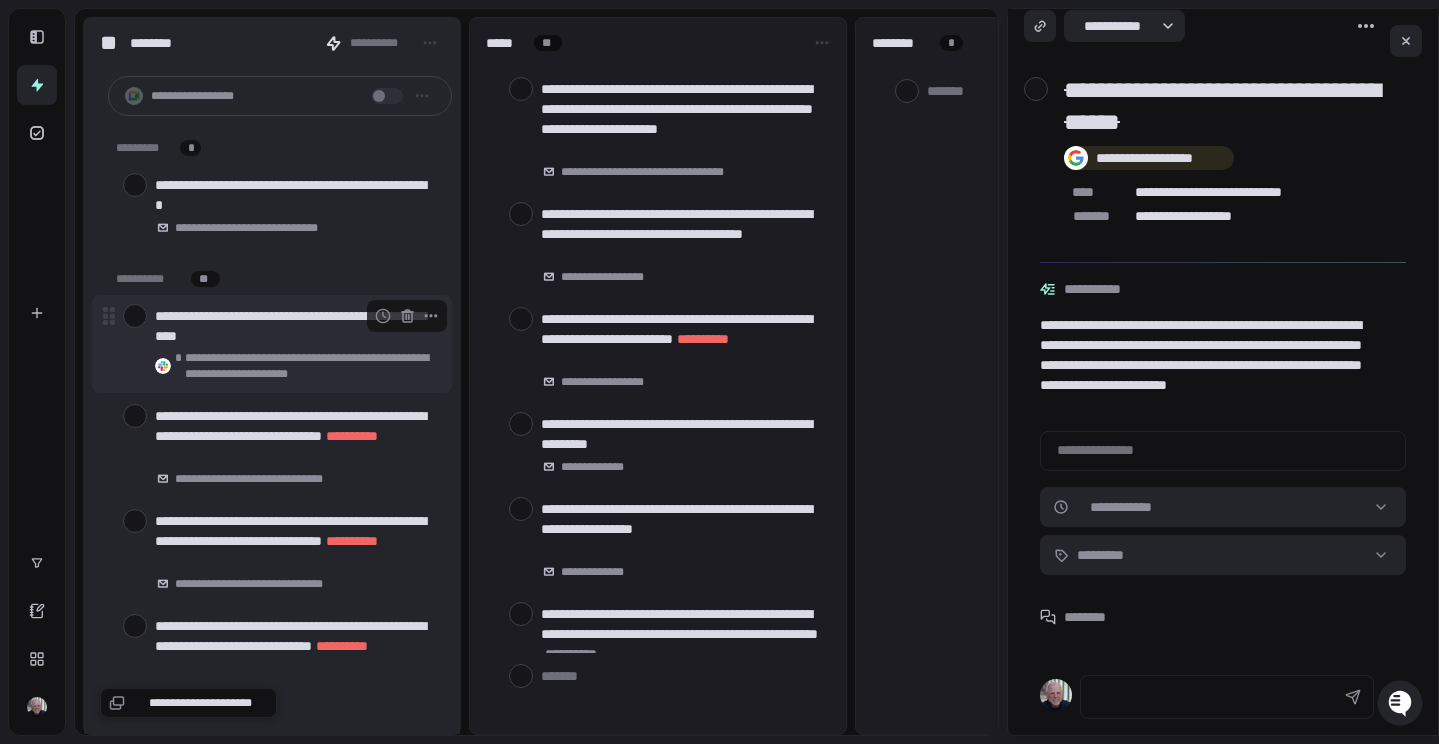 click at bounding box center [135, 316] 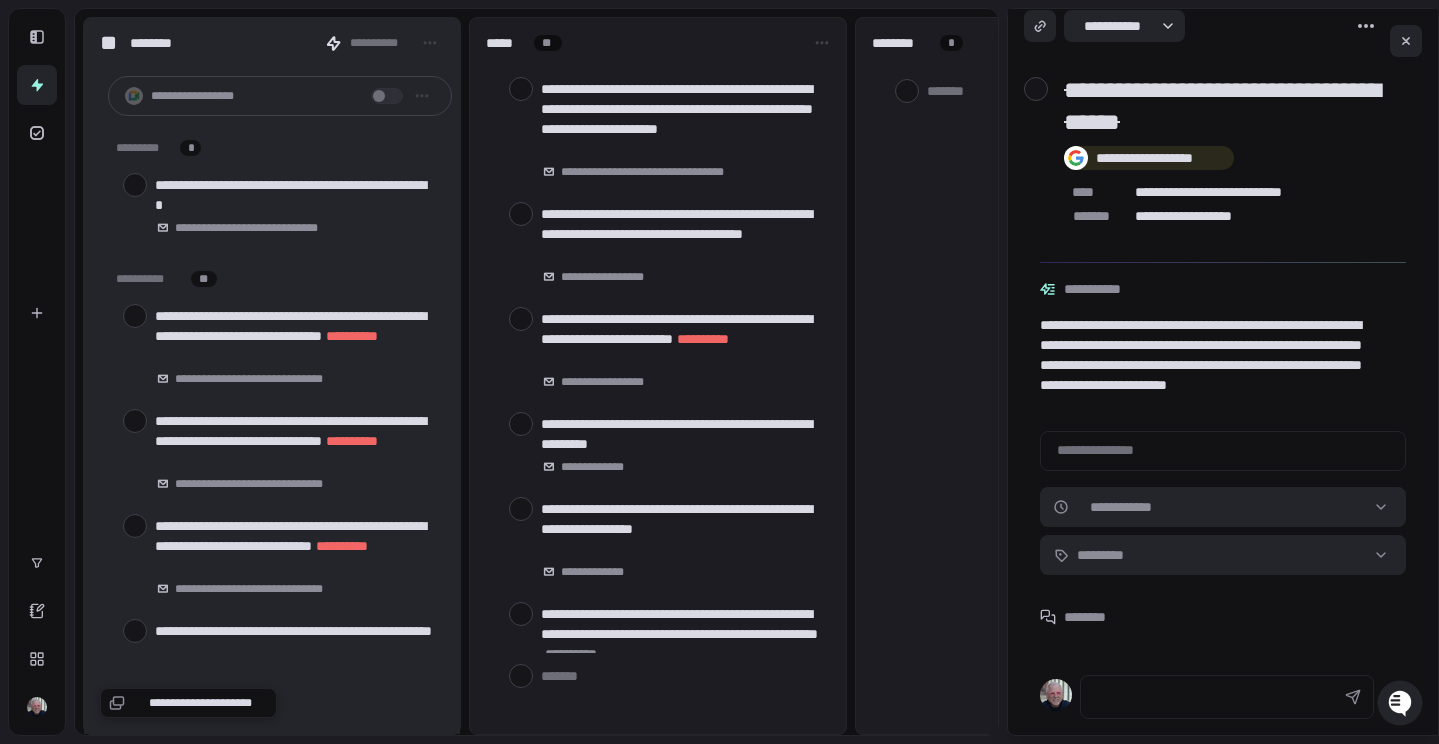 click at bounding box center [135, 316] 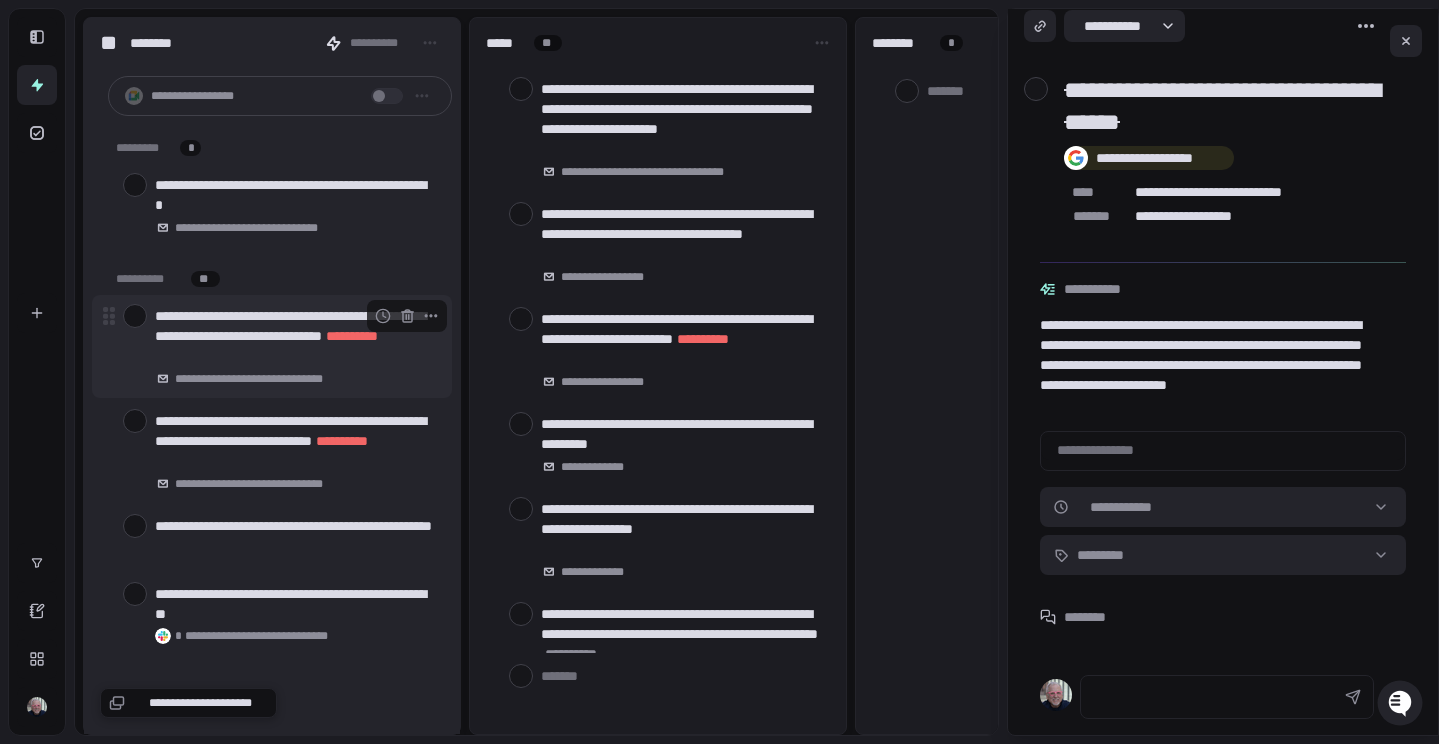 click at bounding box center [135, 316] 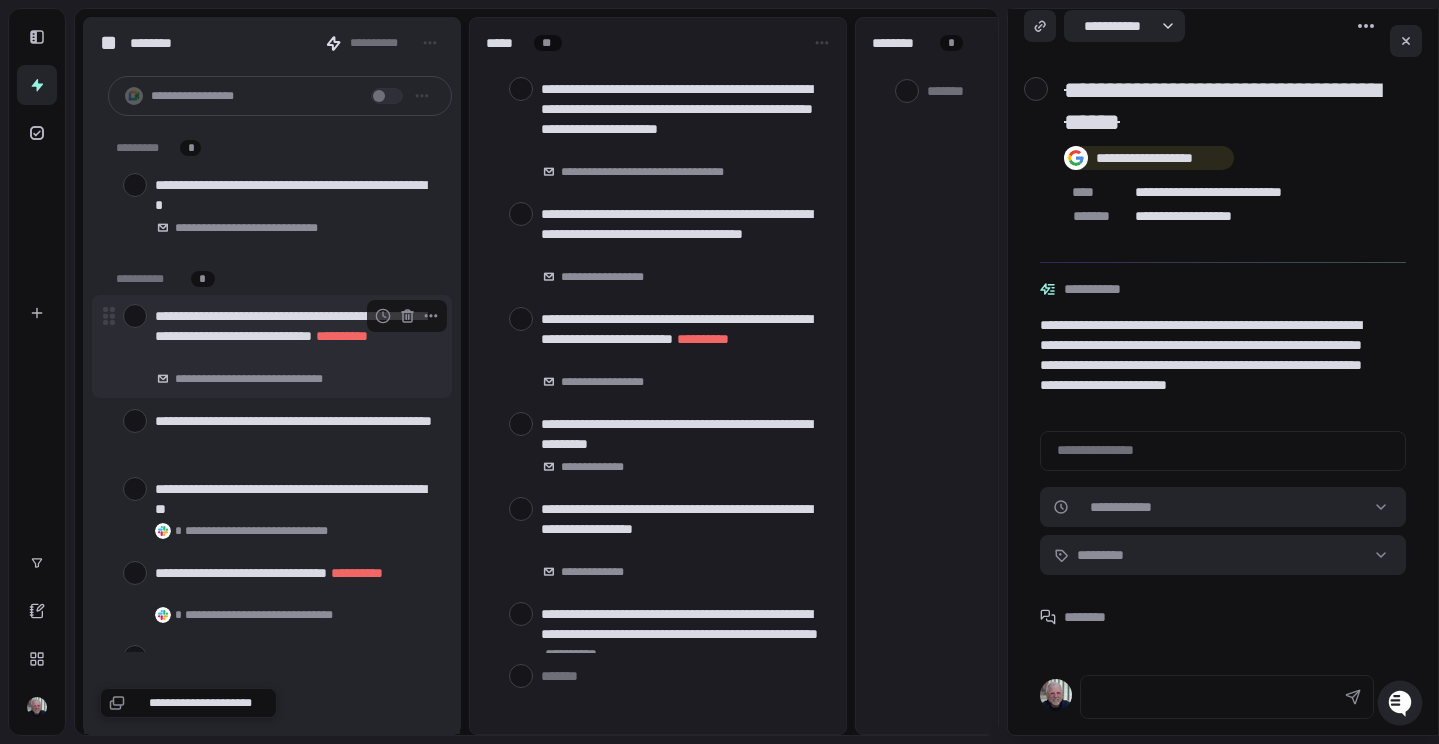 click at bounding box center (135, 316) 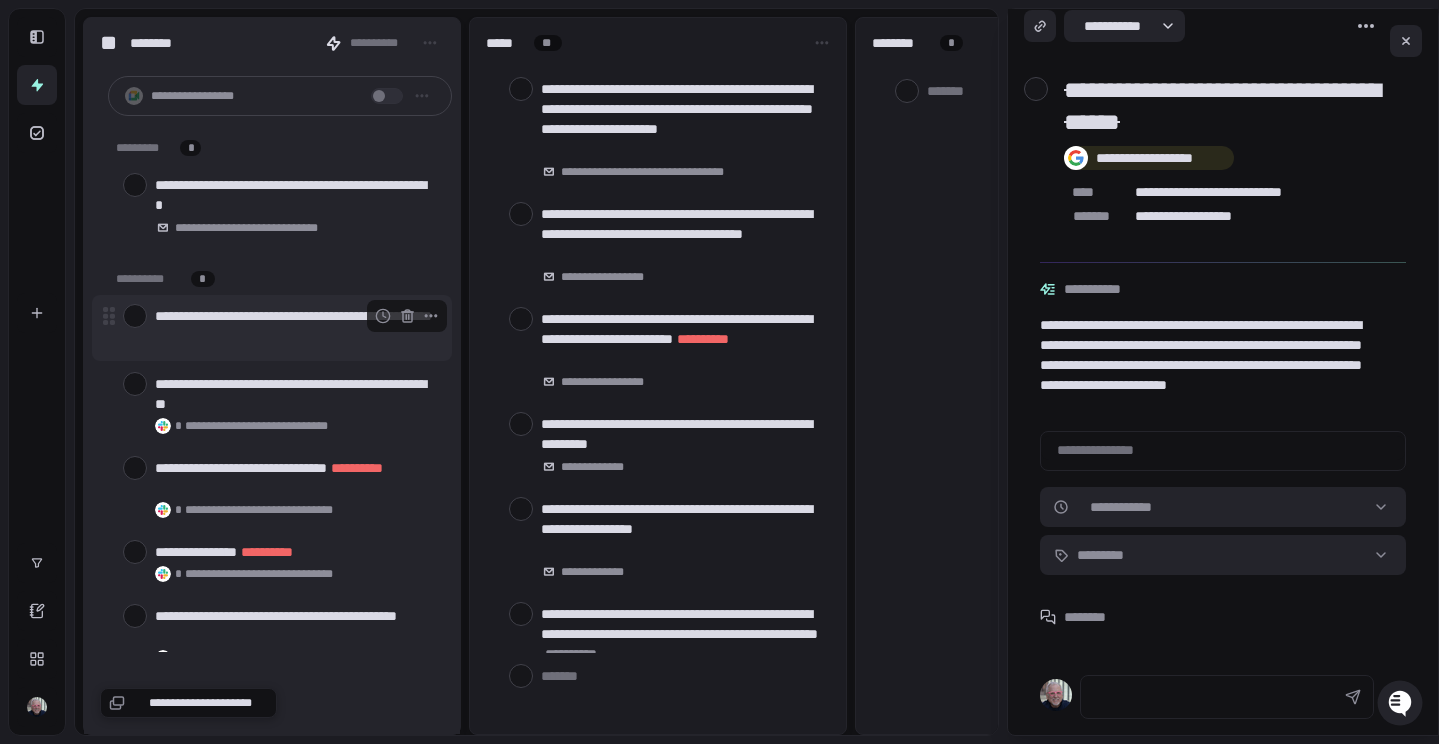 click at bounding box center (135, 316) 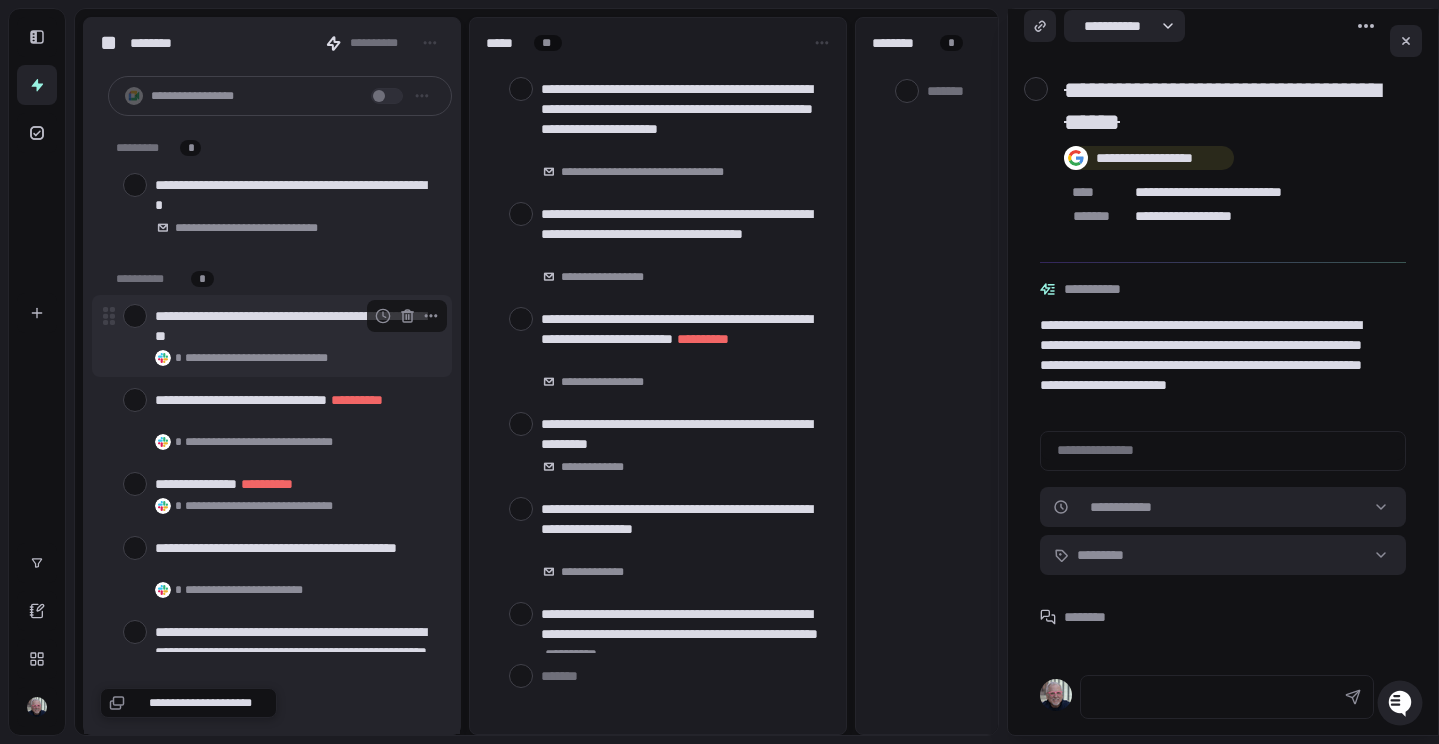 click at bounding box center [135, 316] 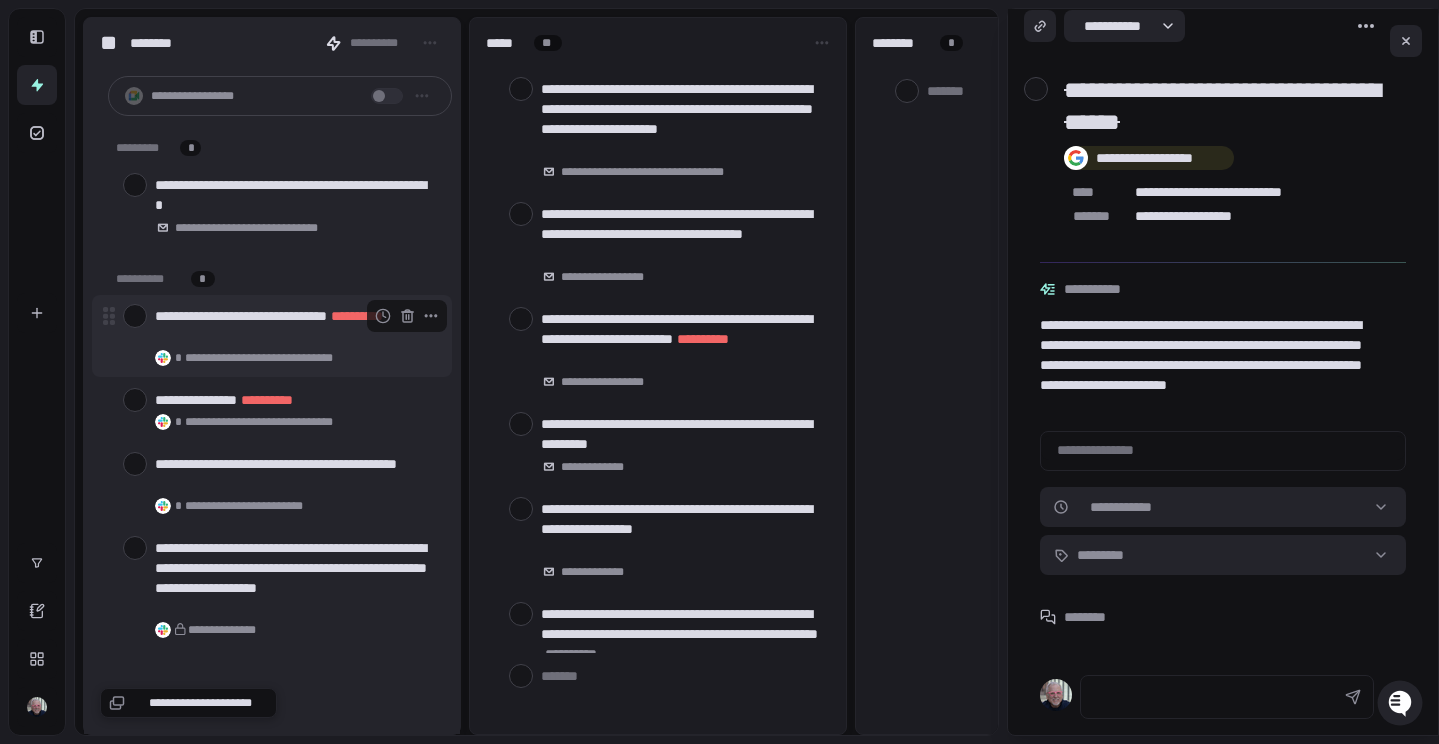 click at bounding box center (135, 316) 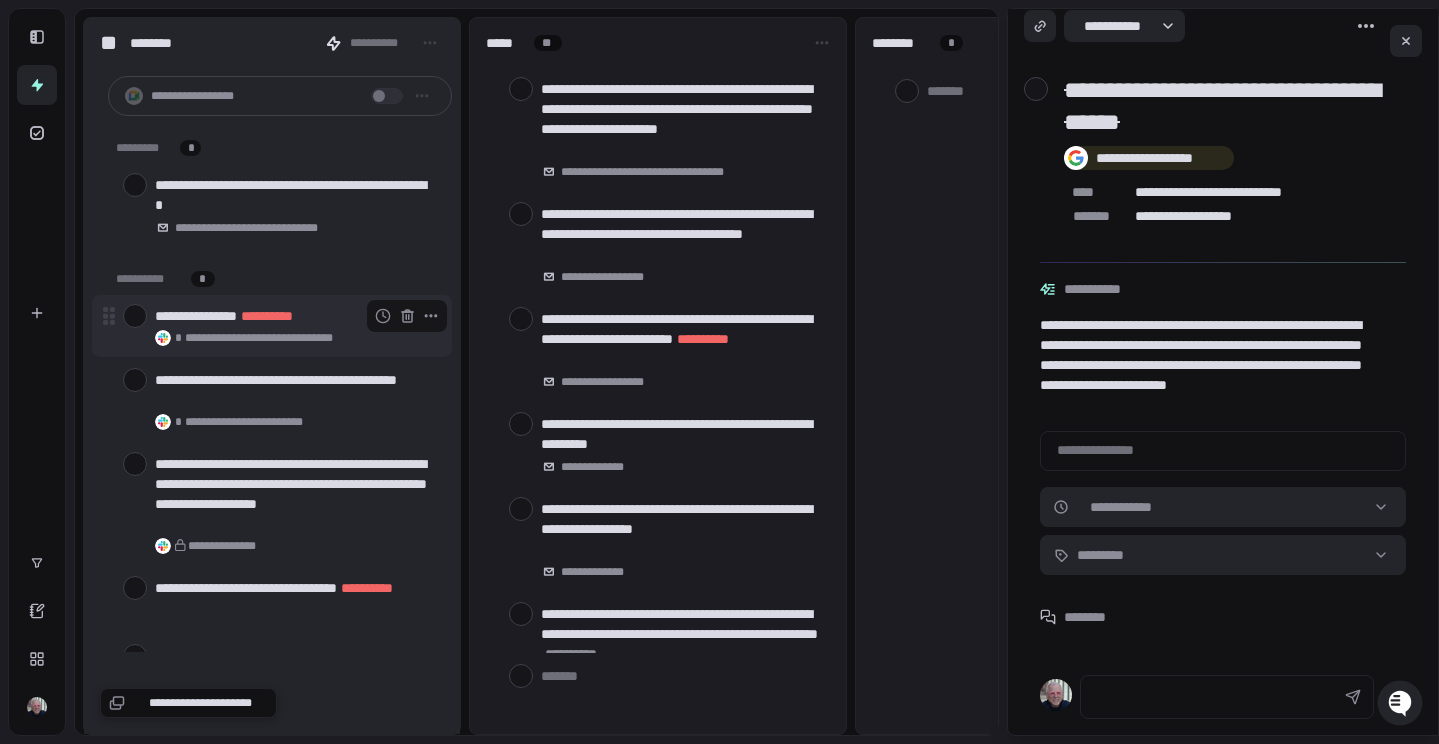 click at bounding box center (135, 316) 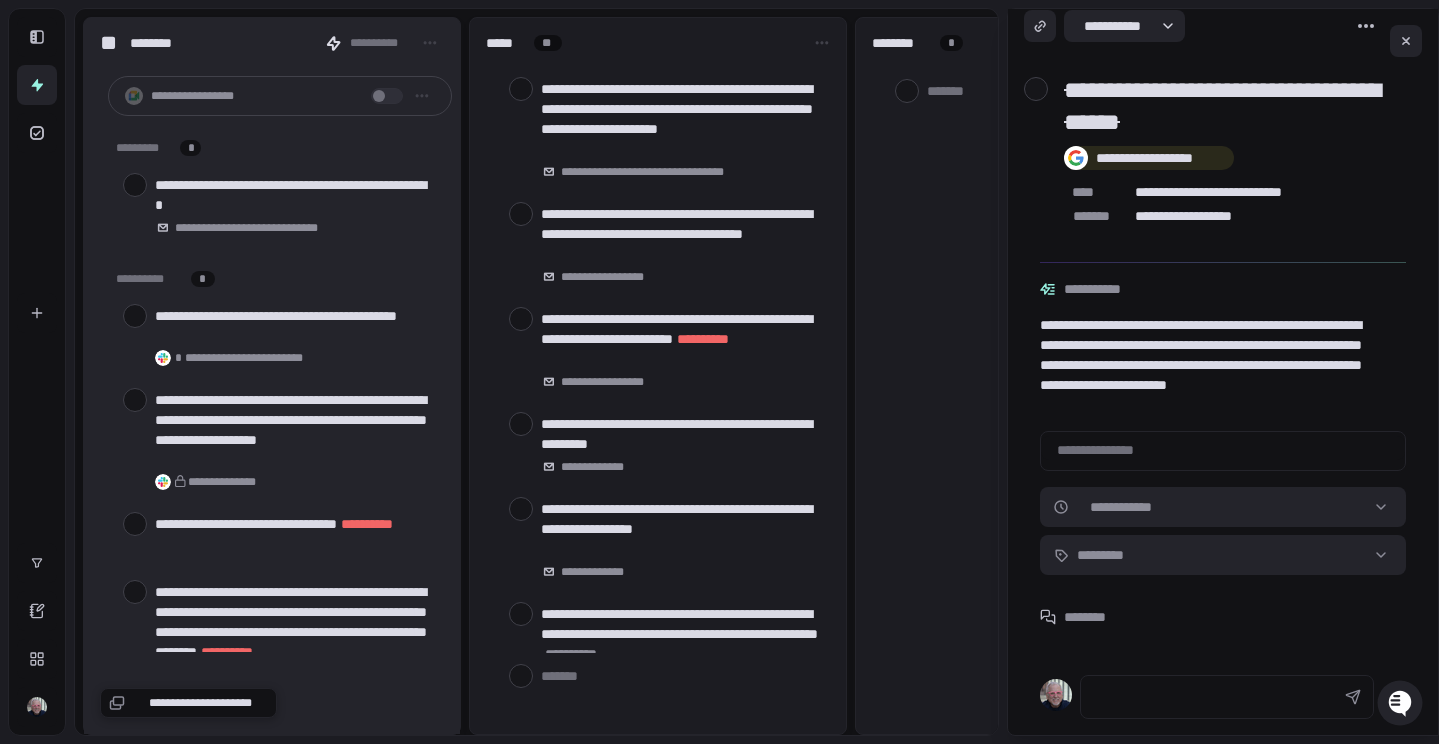 click at bounding box center [135, 316] 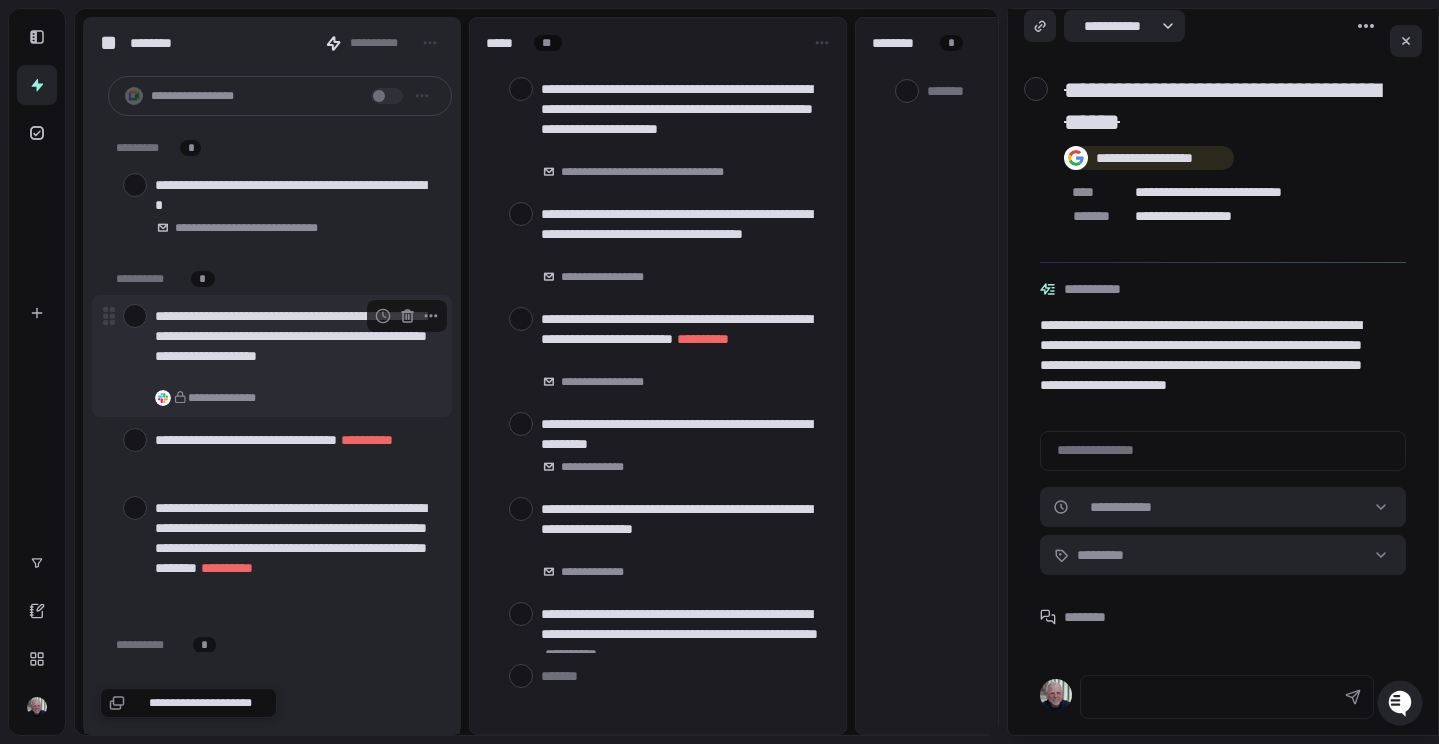 click at bounding box center (135, 316) 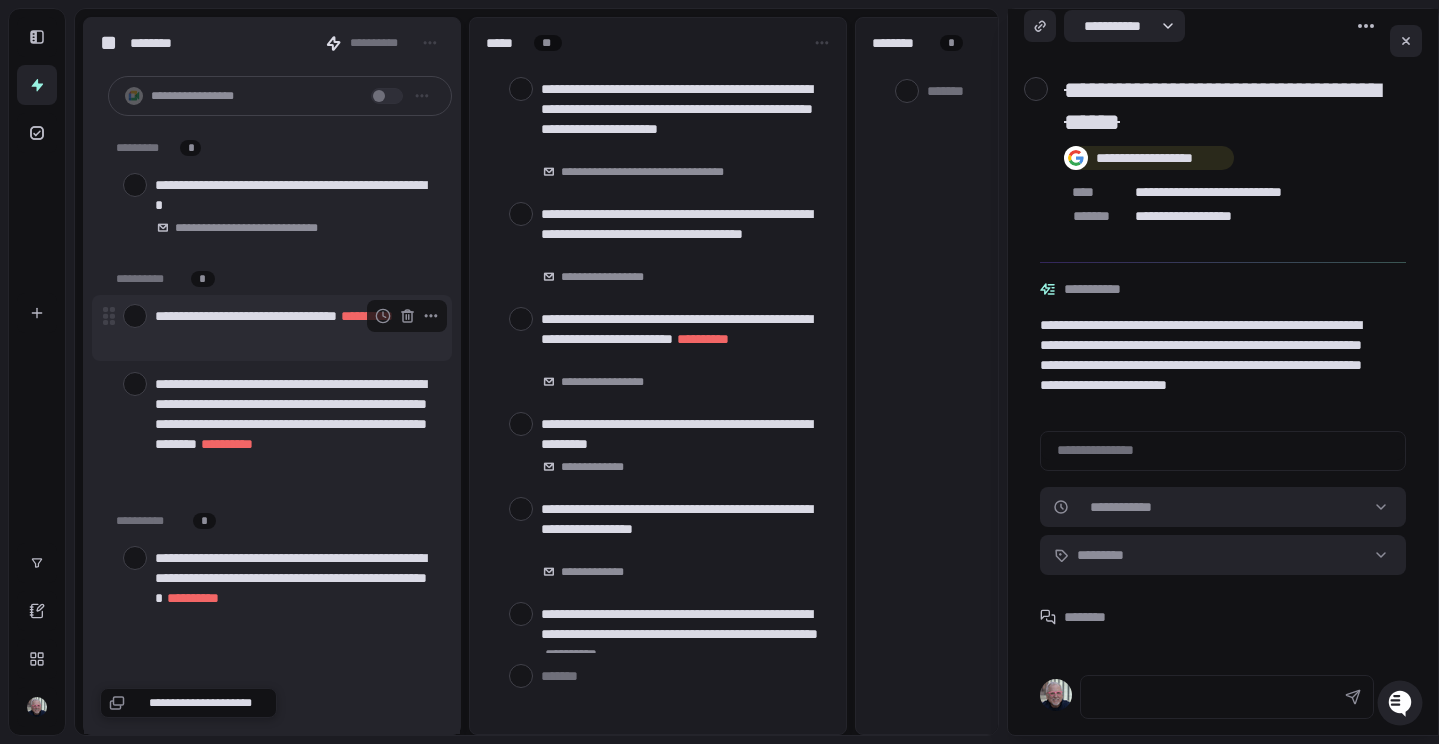 click at bounding box center (135, 316) 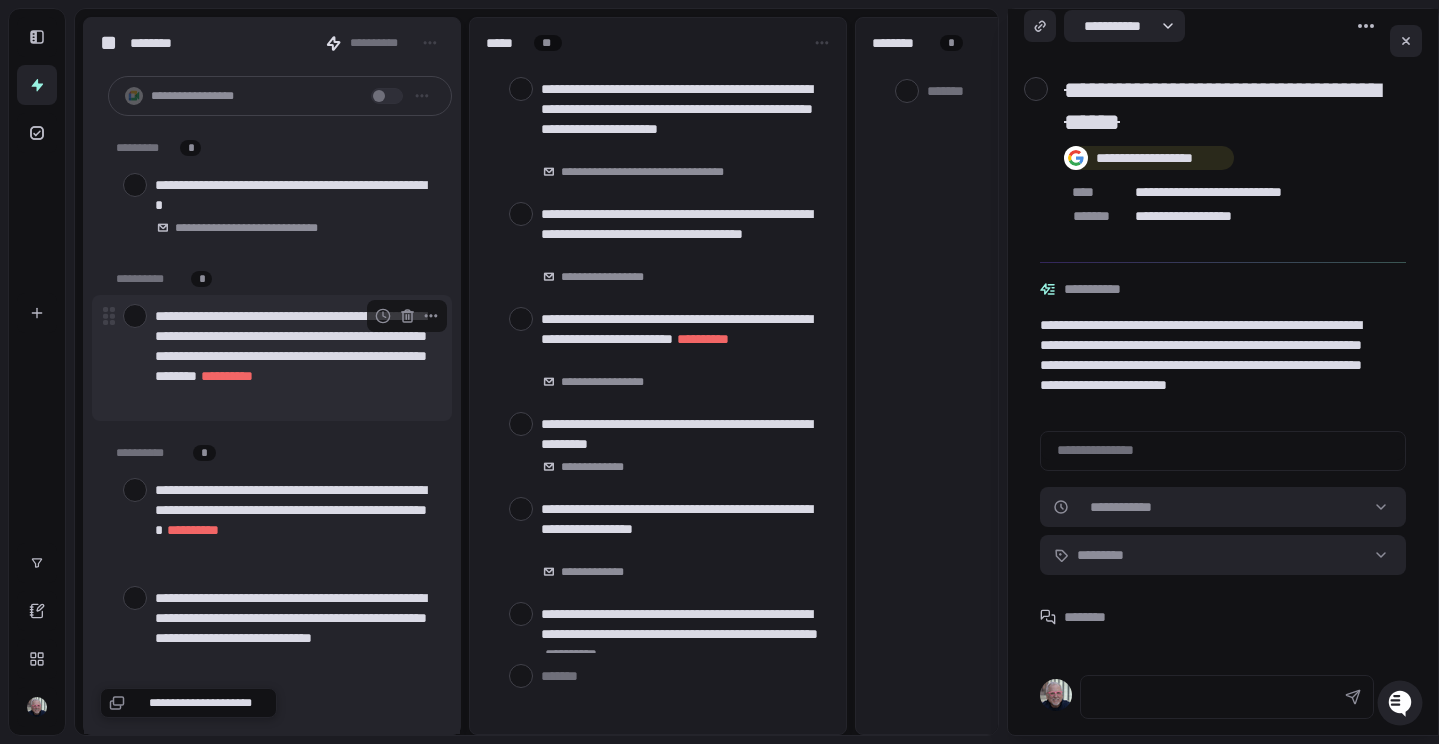 click at bounding box center (135, 316) 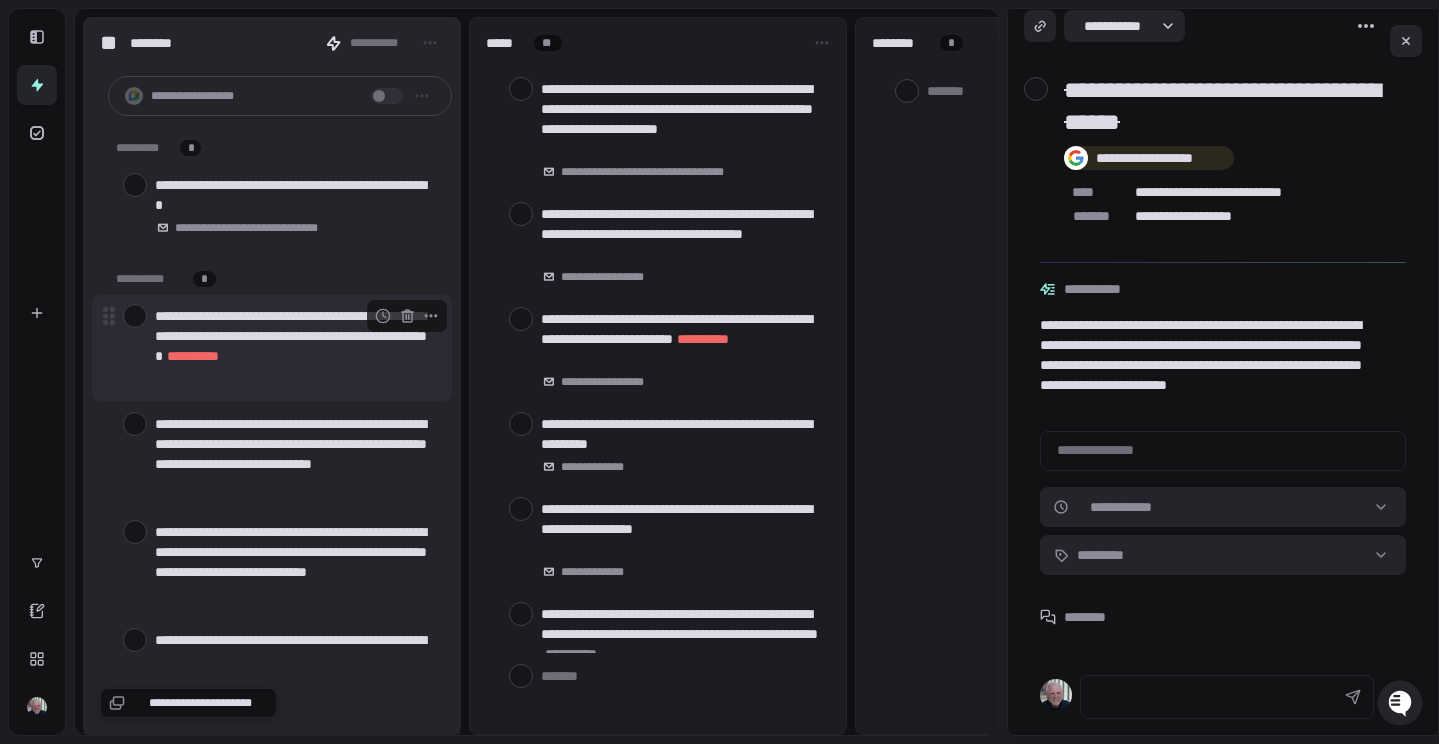 click at bounding box center (135, 316) 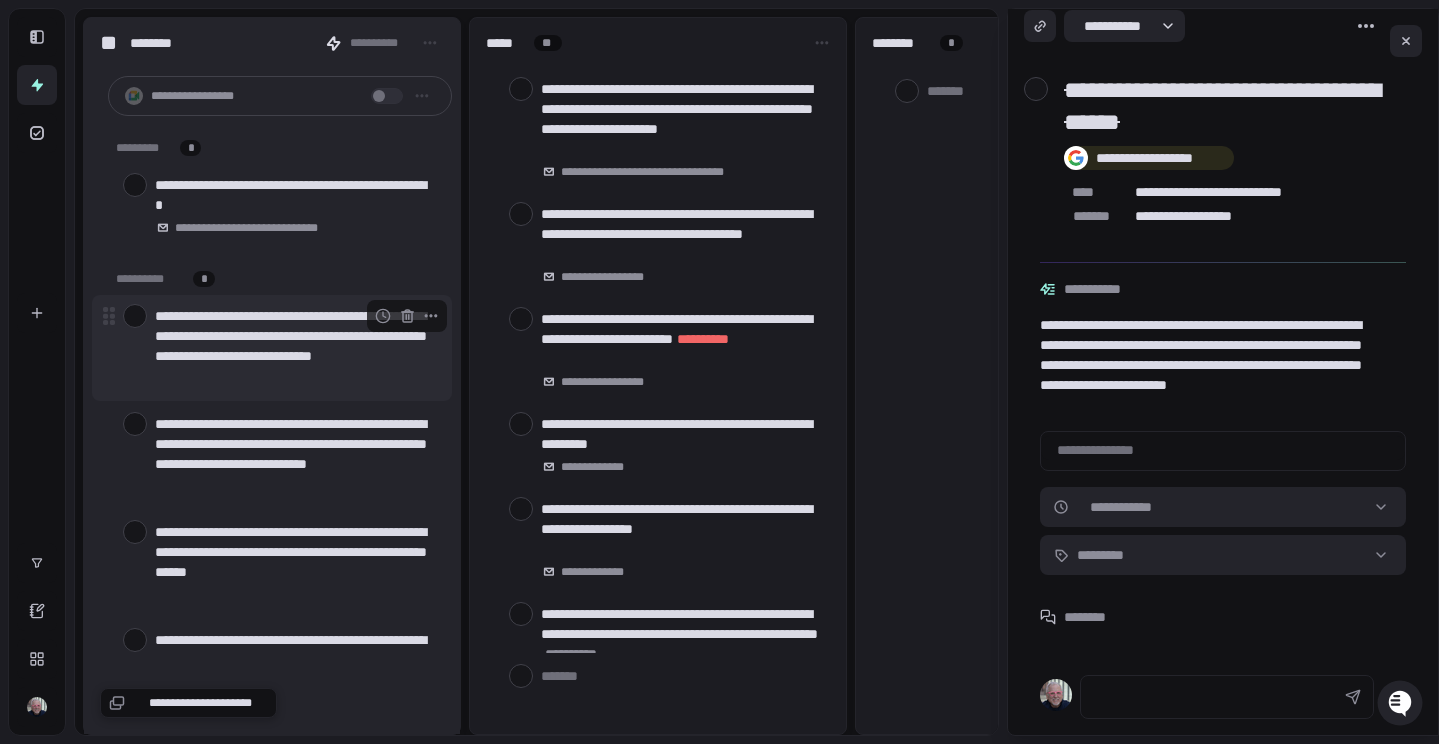 click at bounding box center (135, 316) 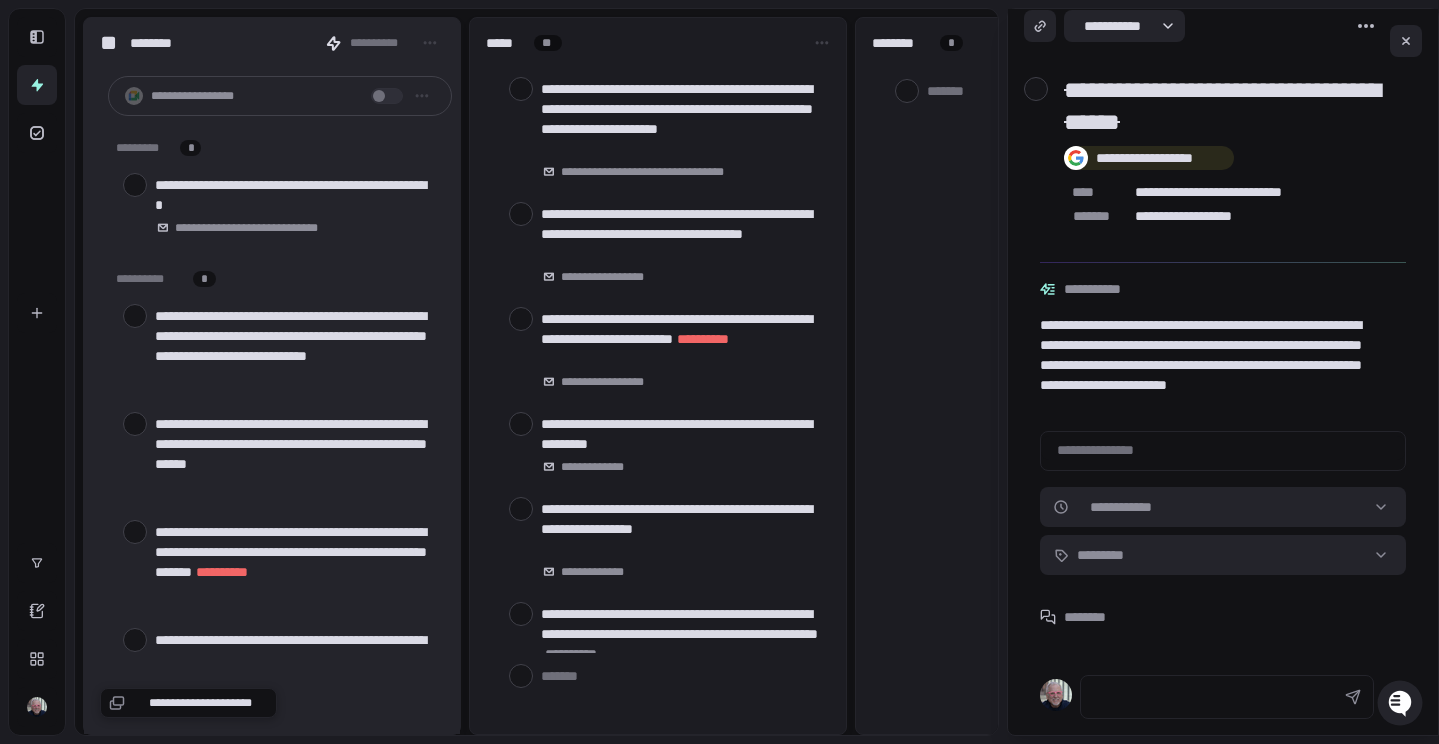 click at bounding box center (135, 316) 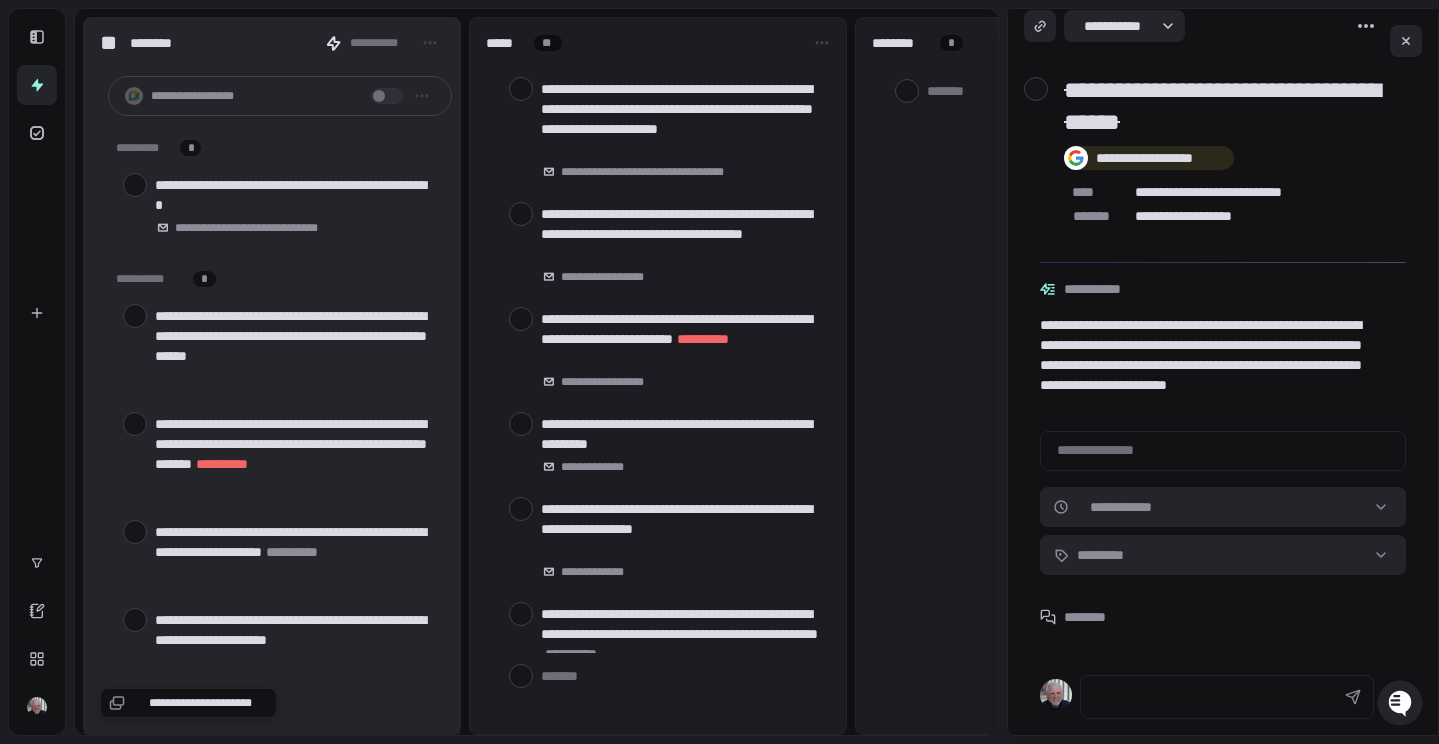 click at bounding box center [135, 316] 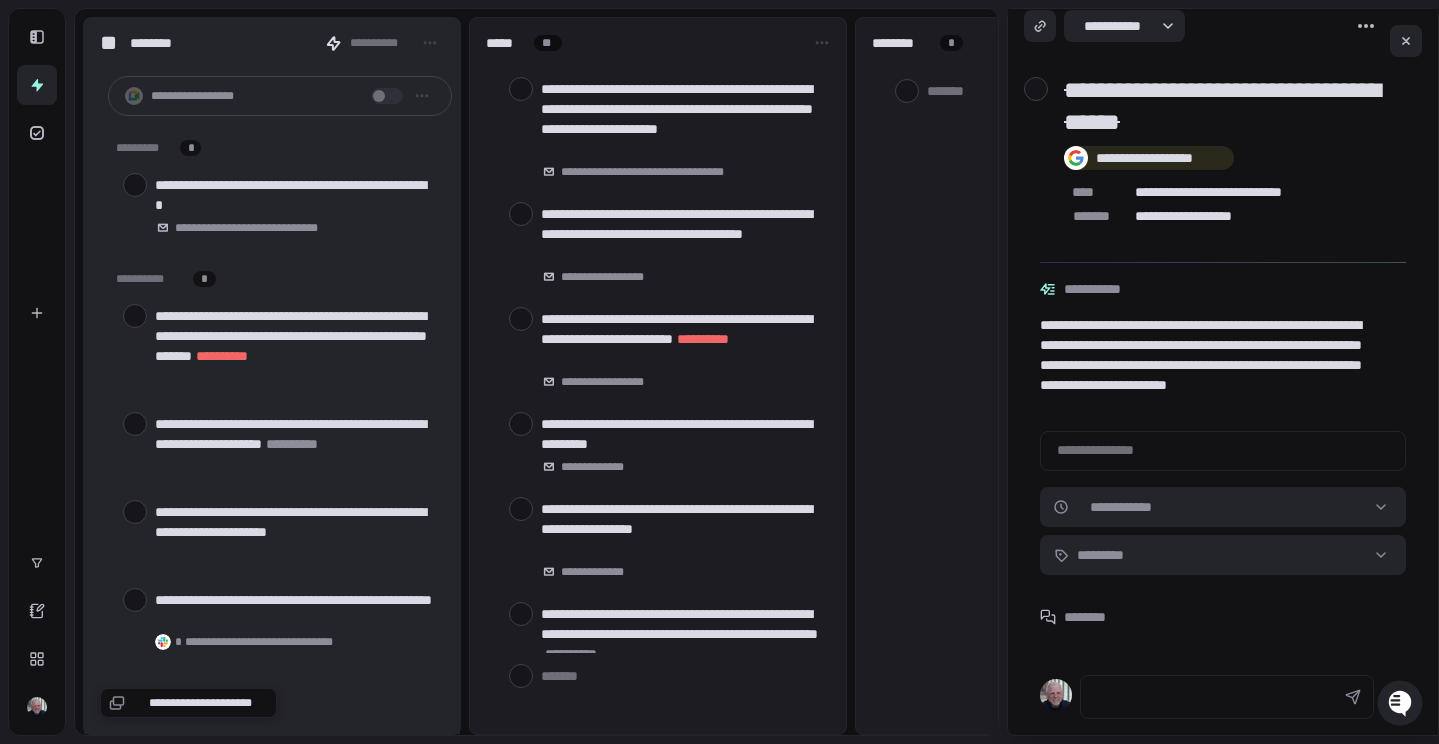 click at bounding box center [135, 316] 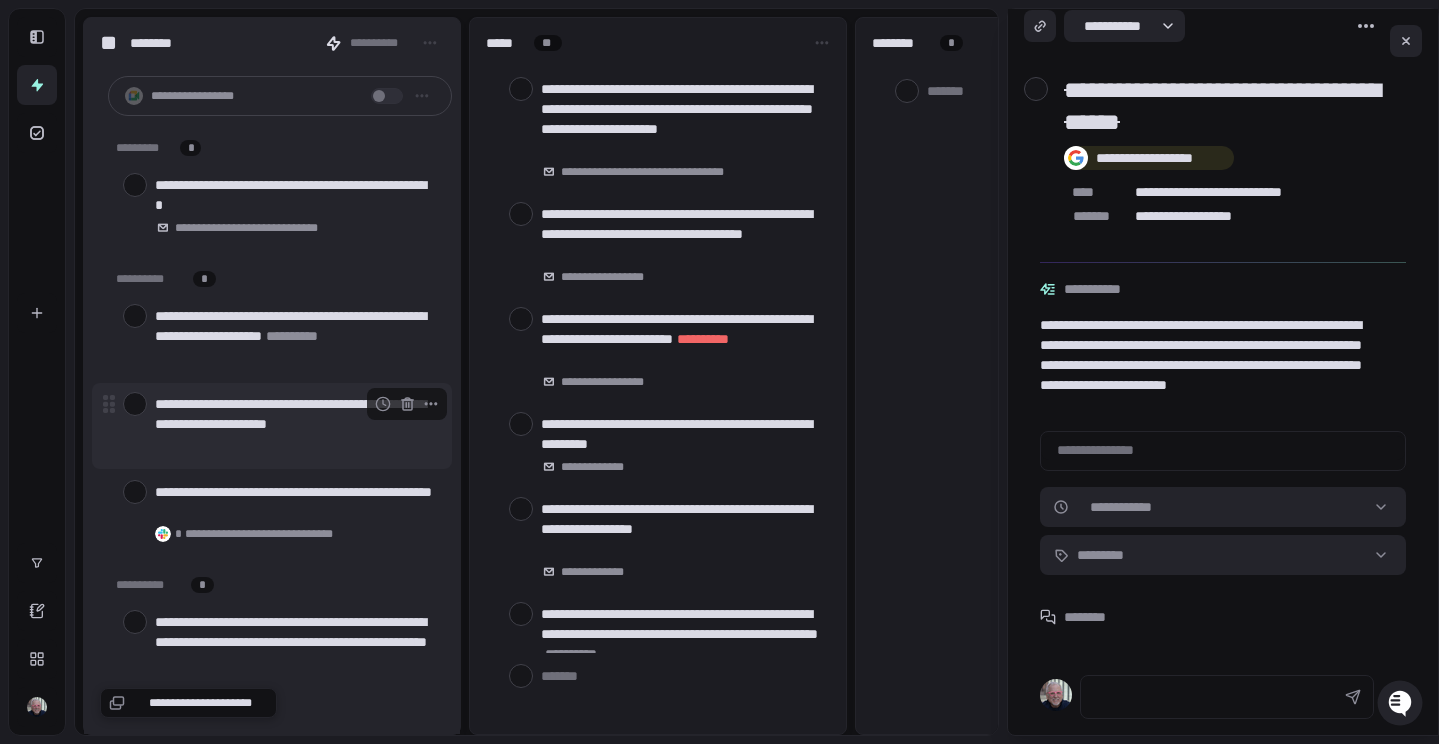 click on "**********" at bounding box center (295, 424) 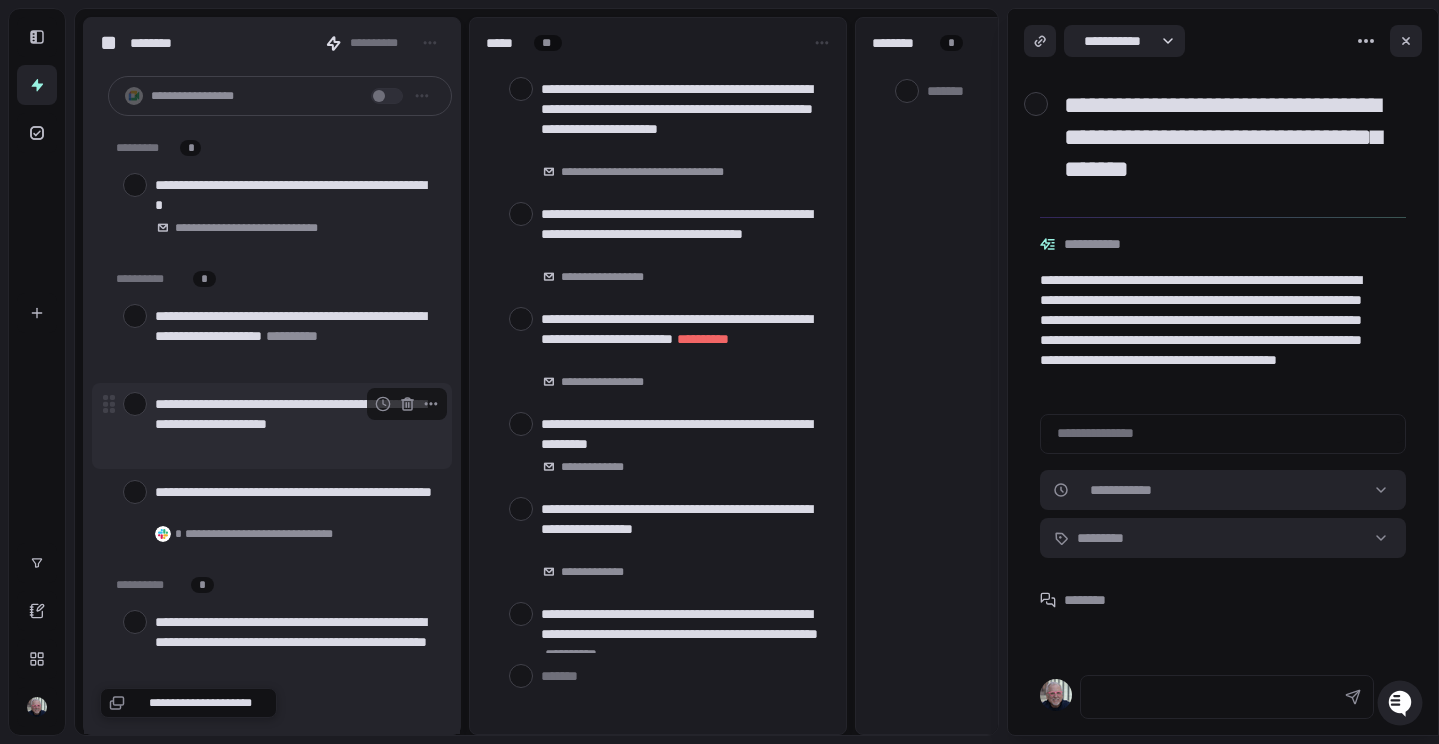 scroll, scrollTop: 0, scrollLeft: 0, axis: both 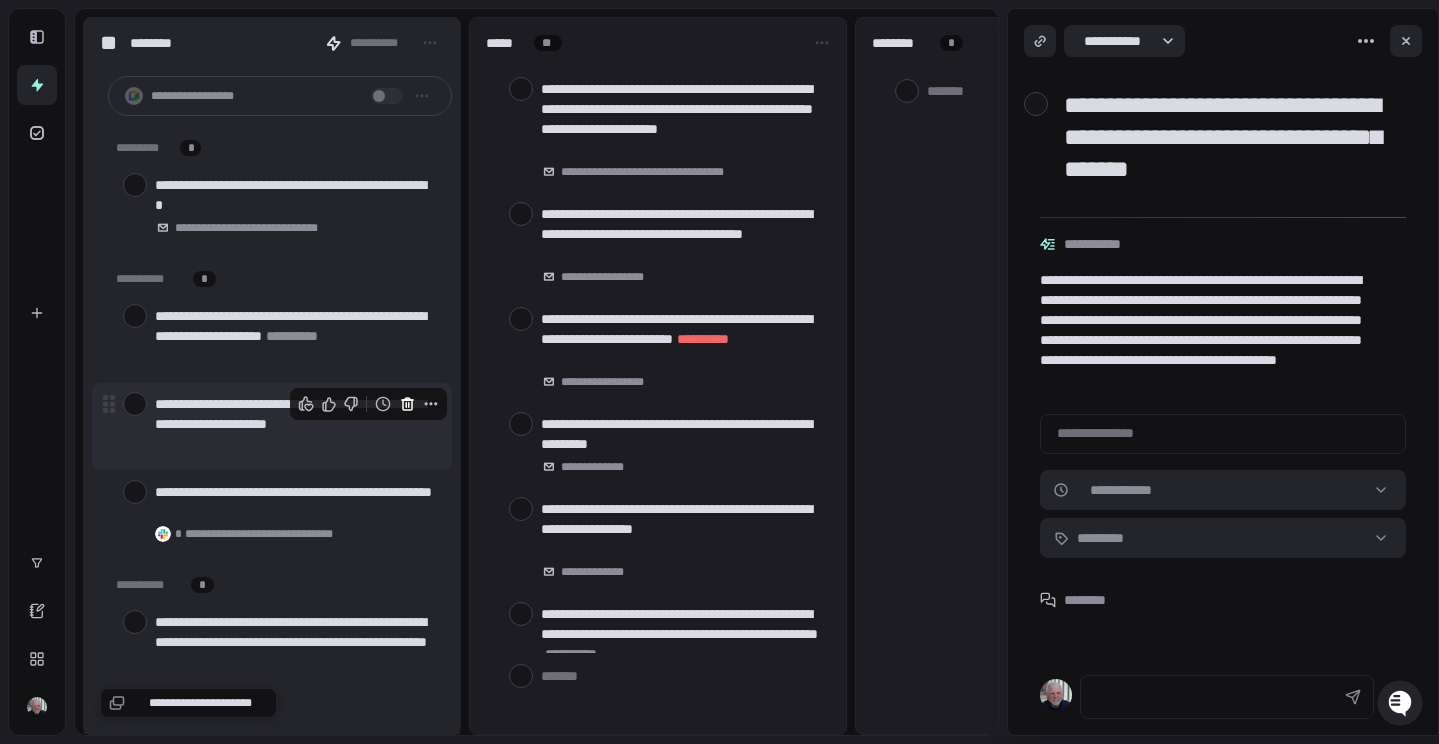 click 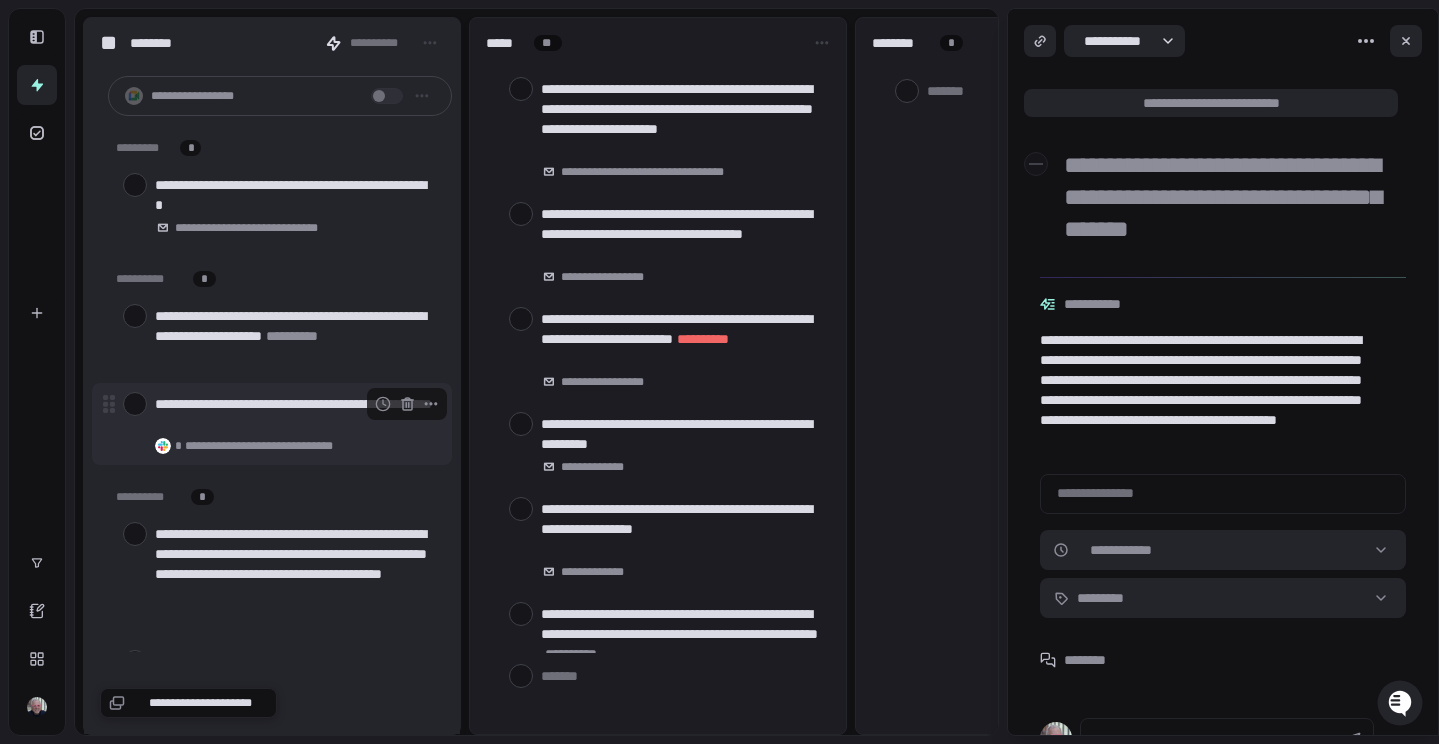 click at bounding box center [135, 404] 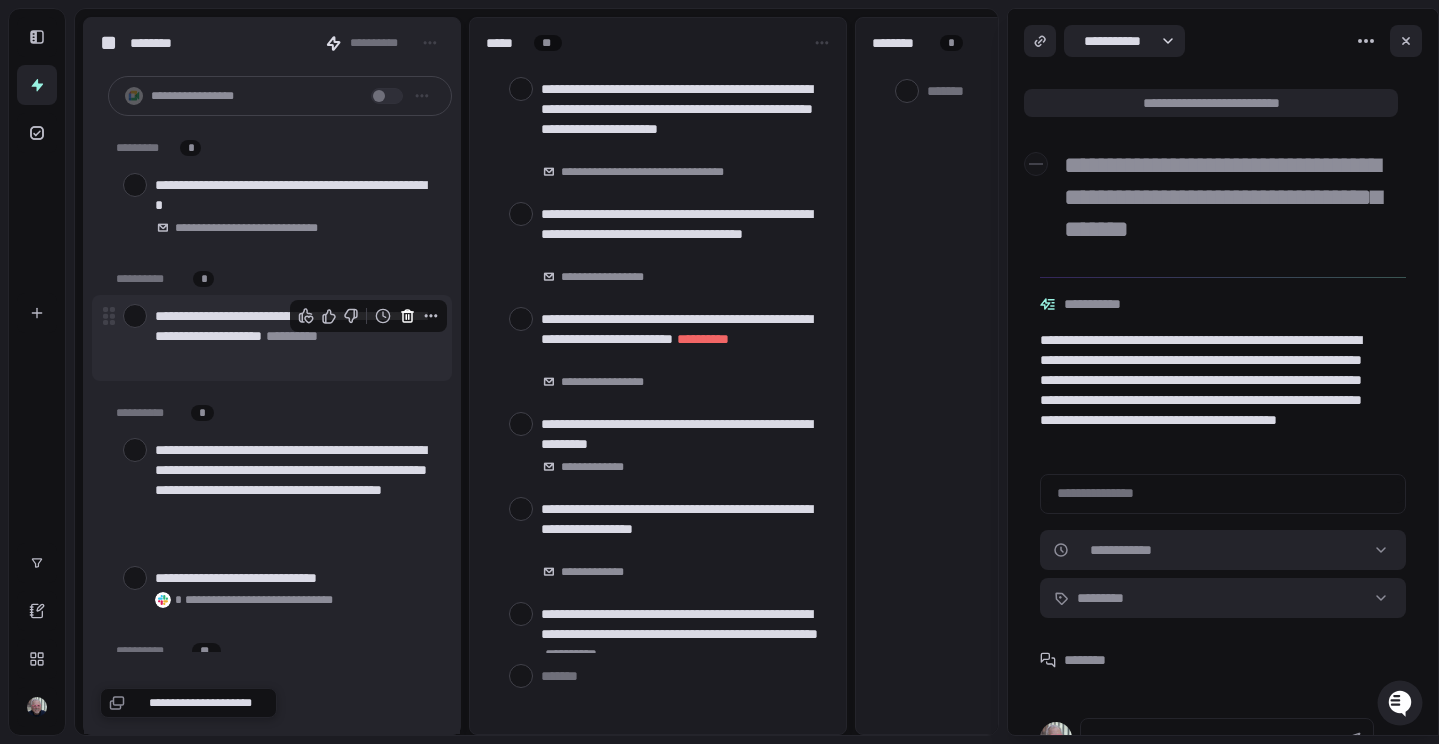 click 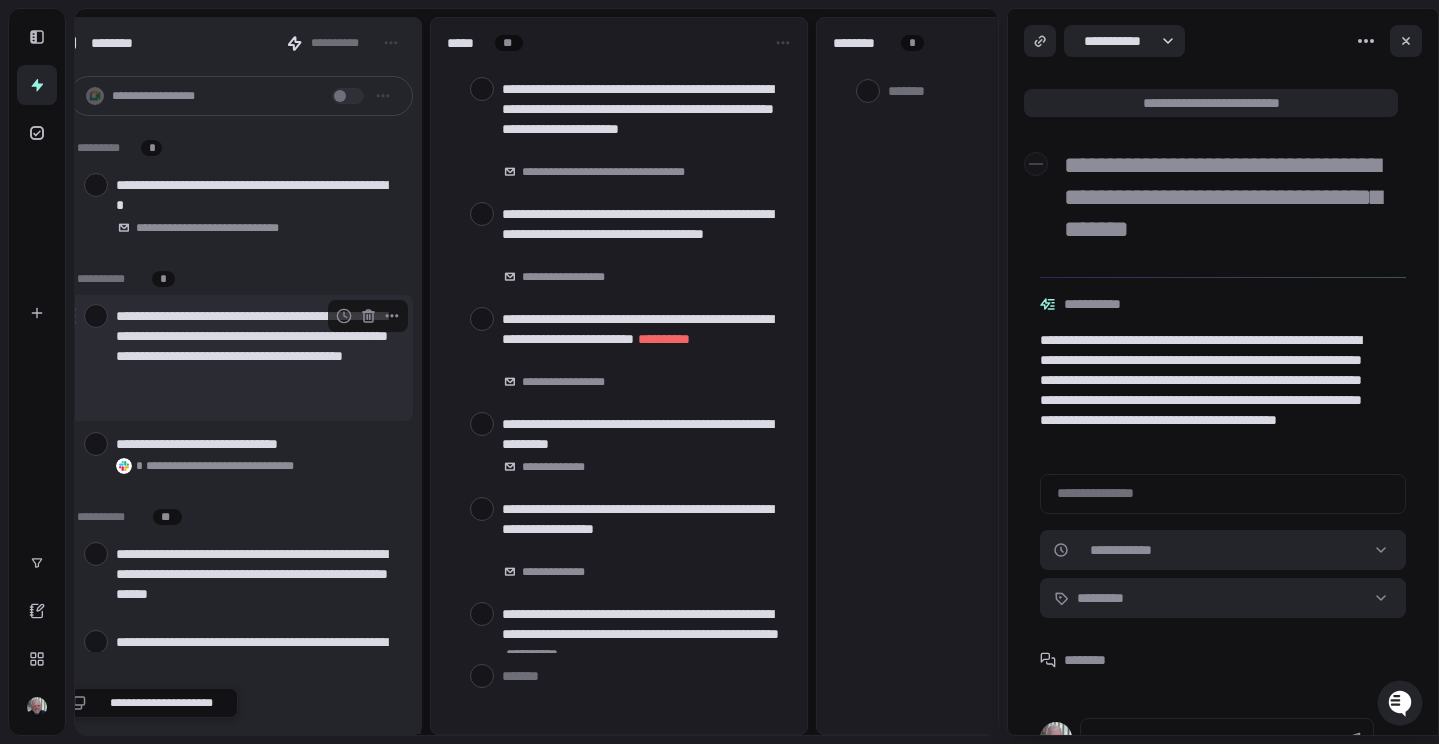 scroll, scrollTop: 0, scrollLeft: 41, axis: horizontal 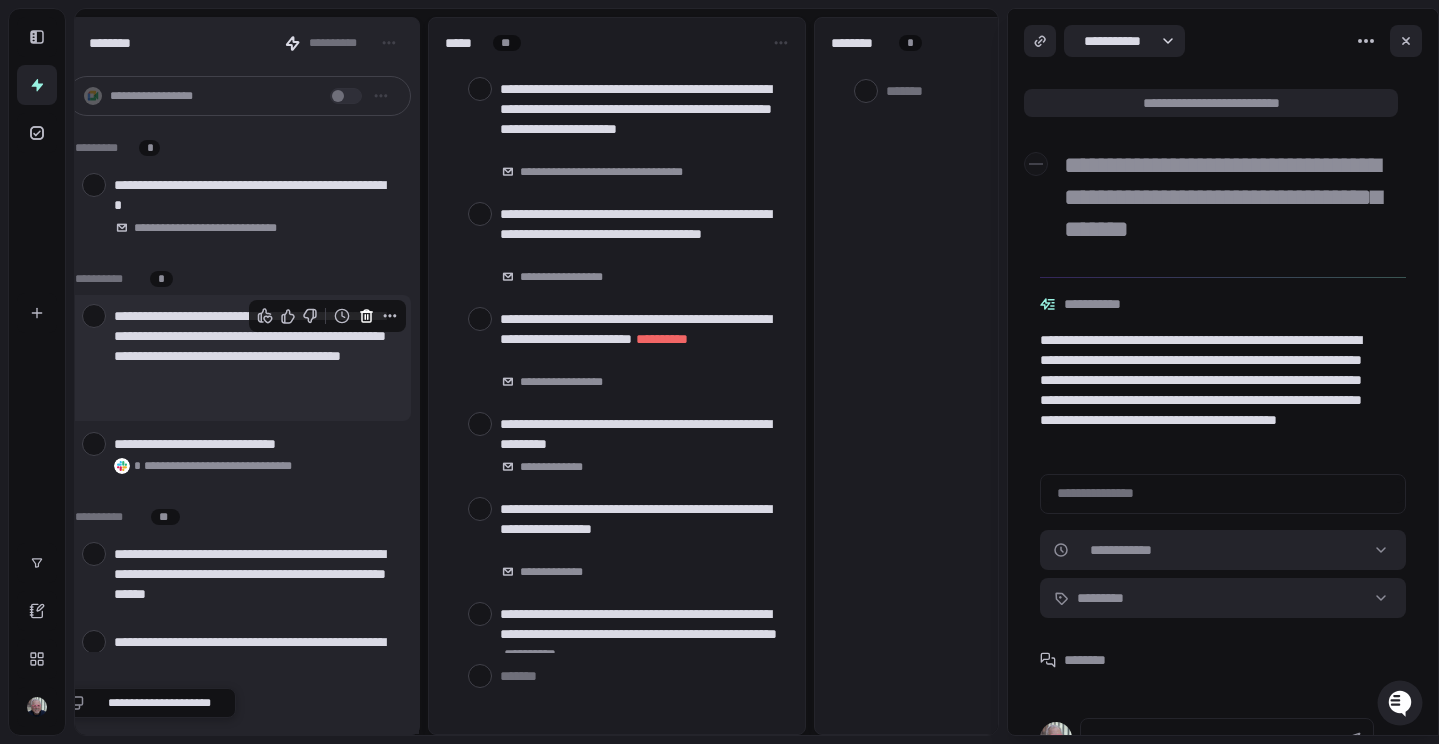 click 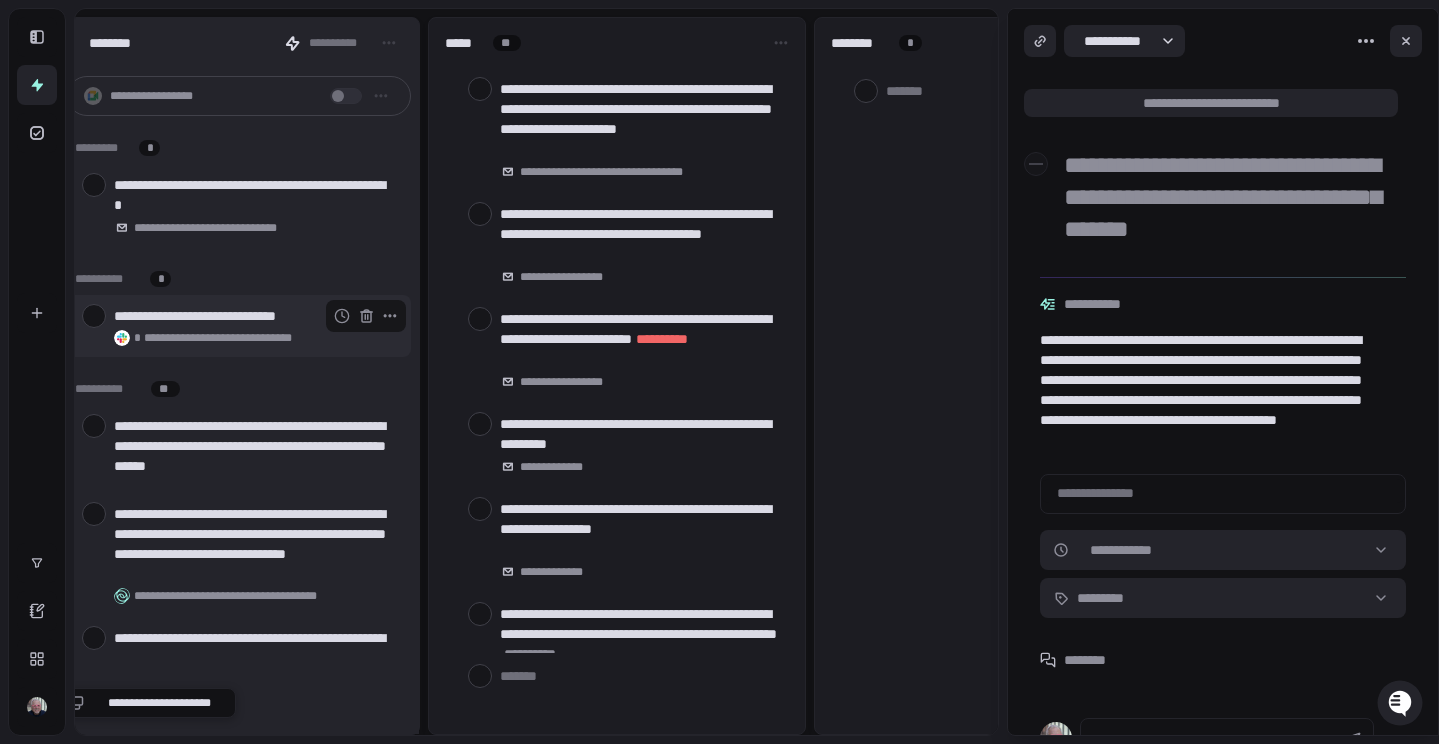 click at bounding box center (94, 316) 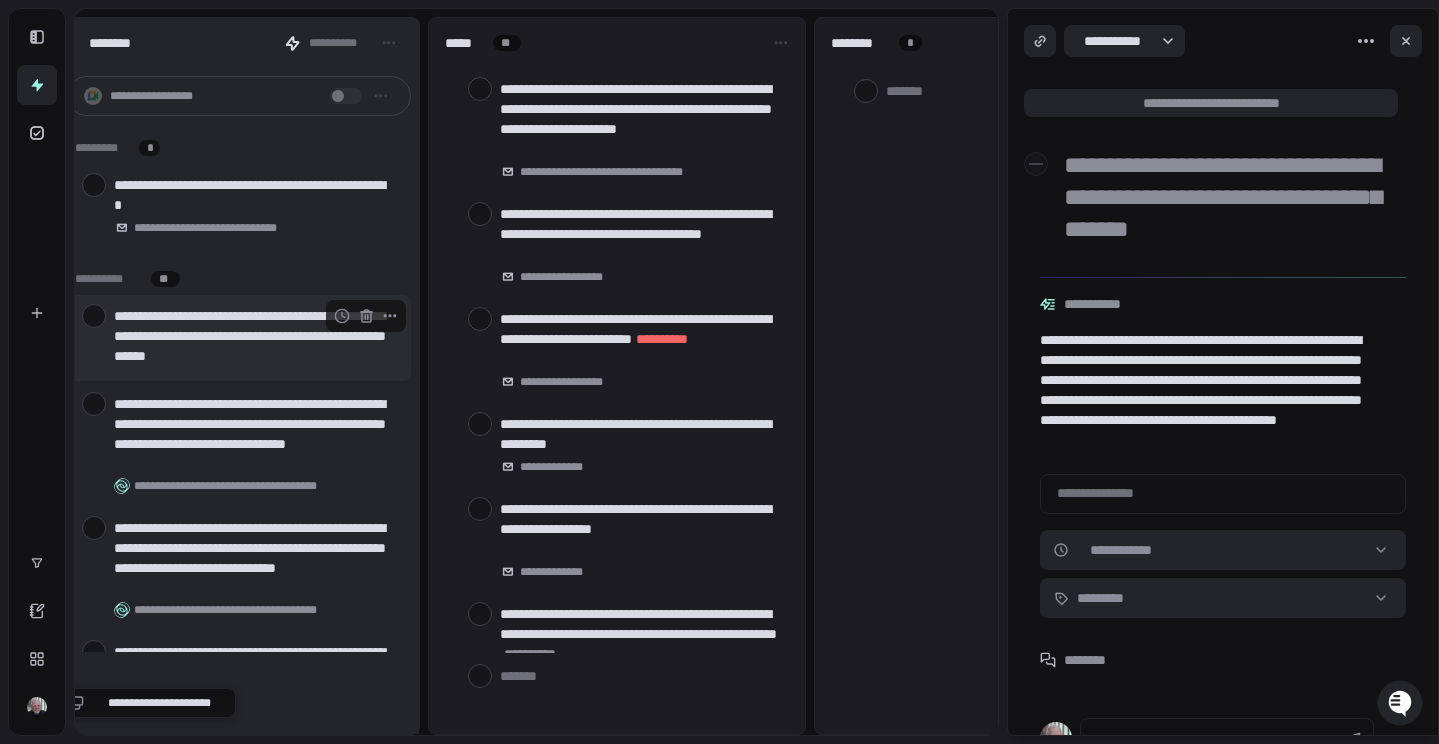 click at bounding box center [94, 316] 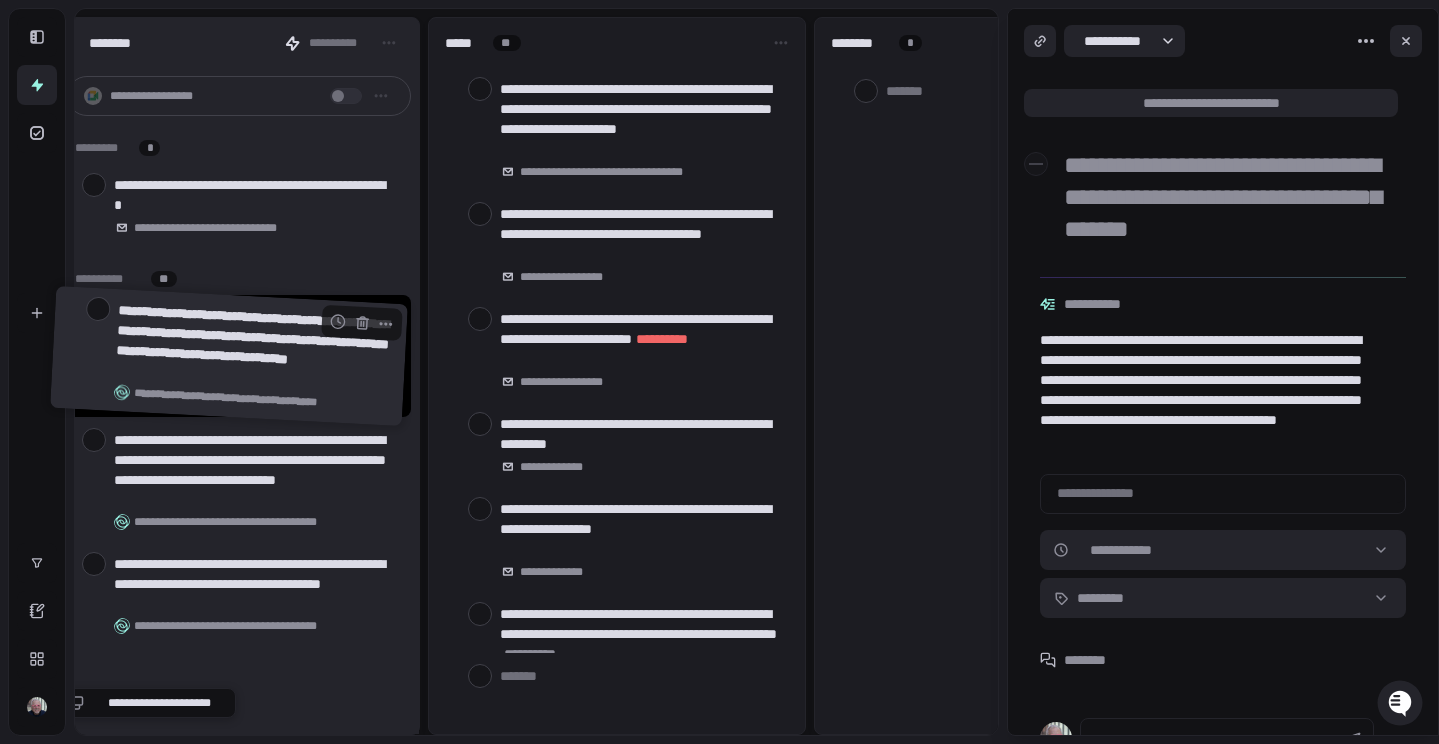 scroll, scrollTop: 0, scrollLeft: 0, axis: both 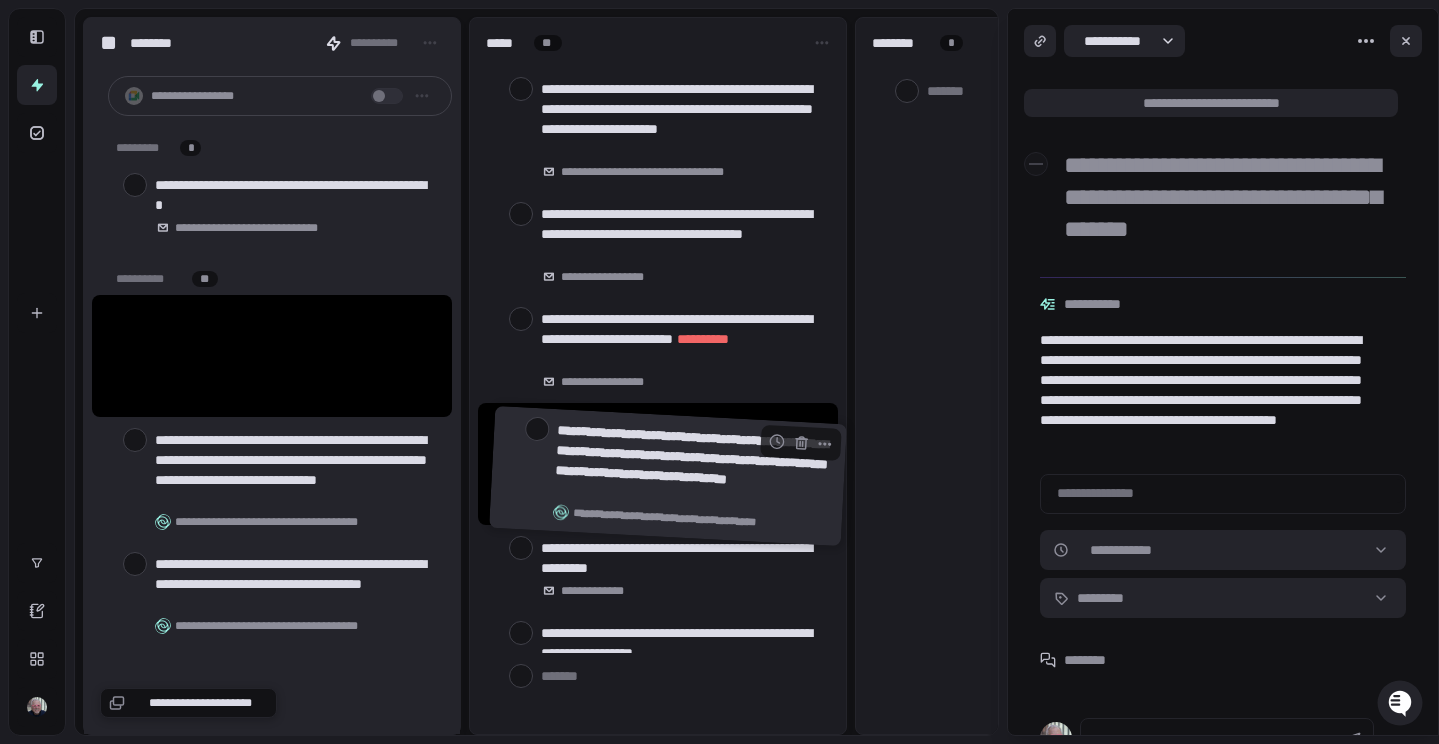 drag, startPoint x: 155, startPoint y: 342, endPoint x: 596, endPoint y: 462, distance: 457.035 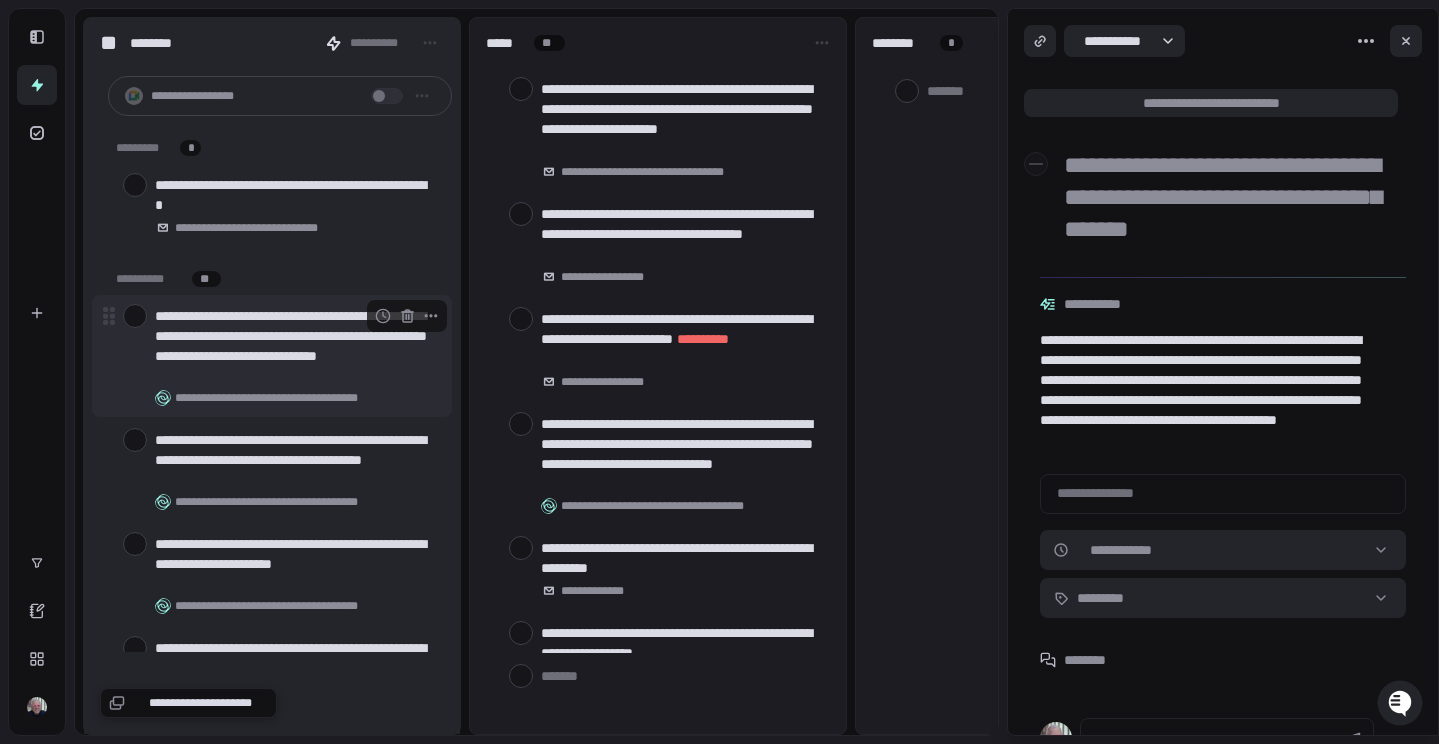 click on "**********" at bounding box center (295, 346) 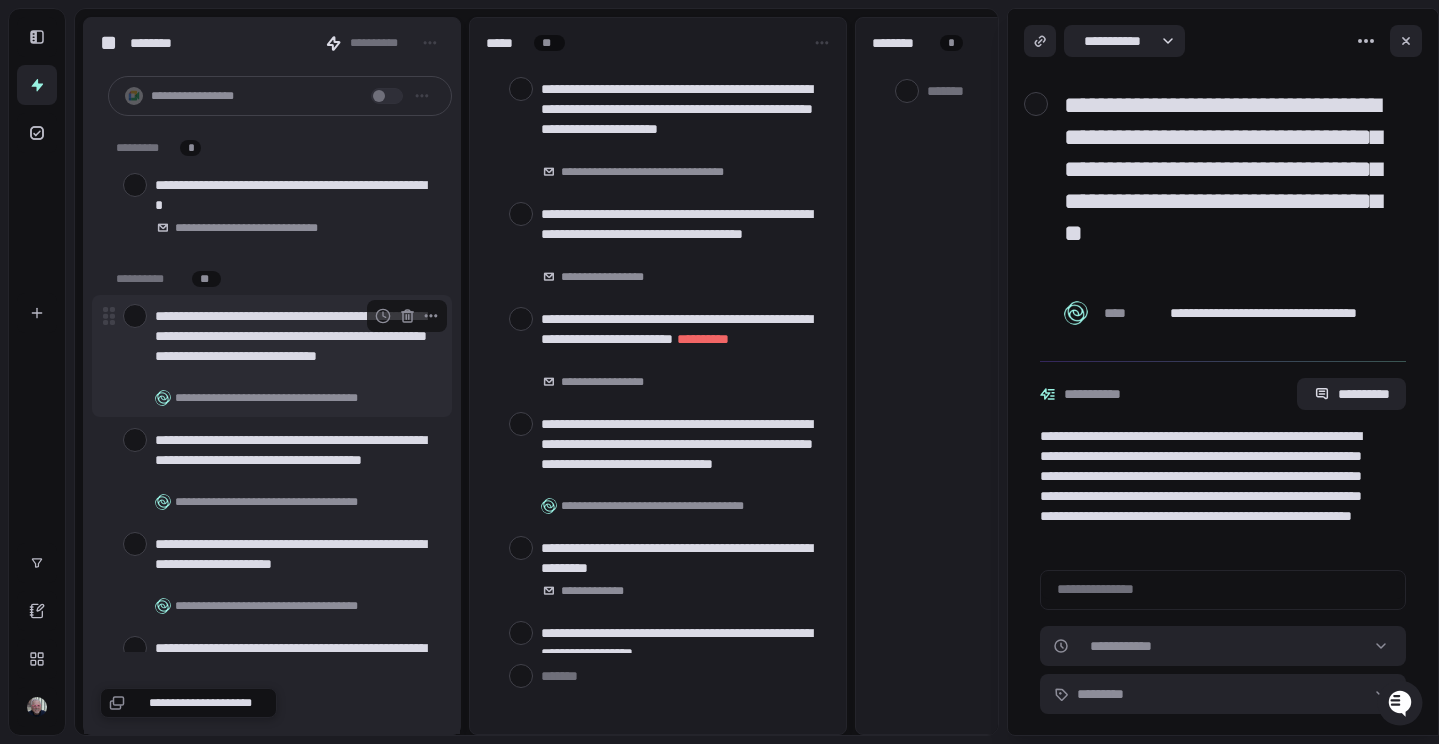 click at bounding box center (135, 316) 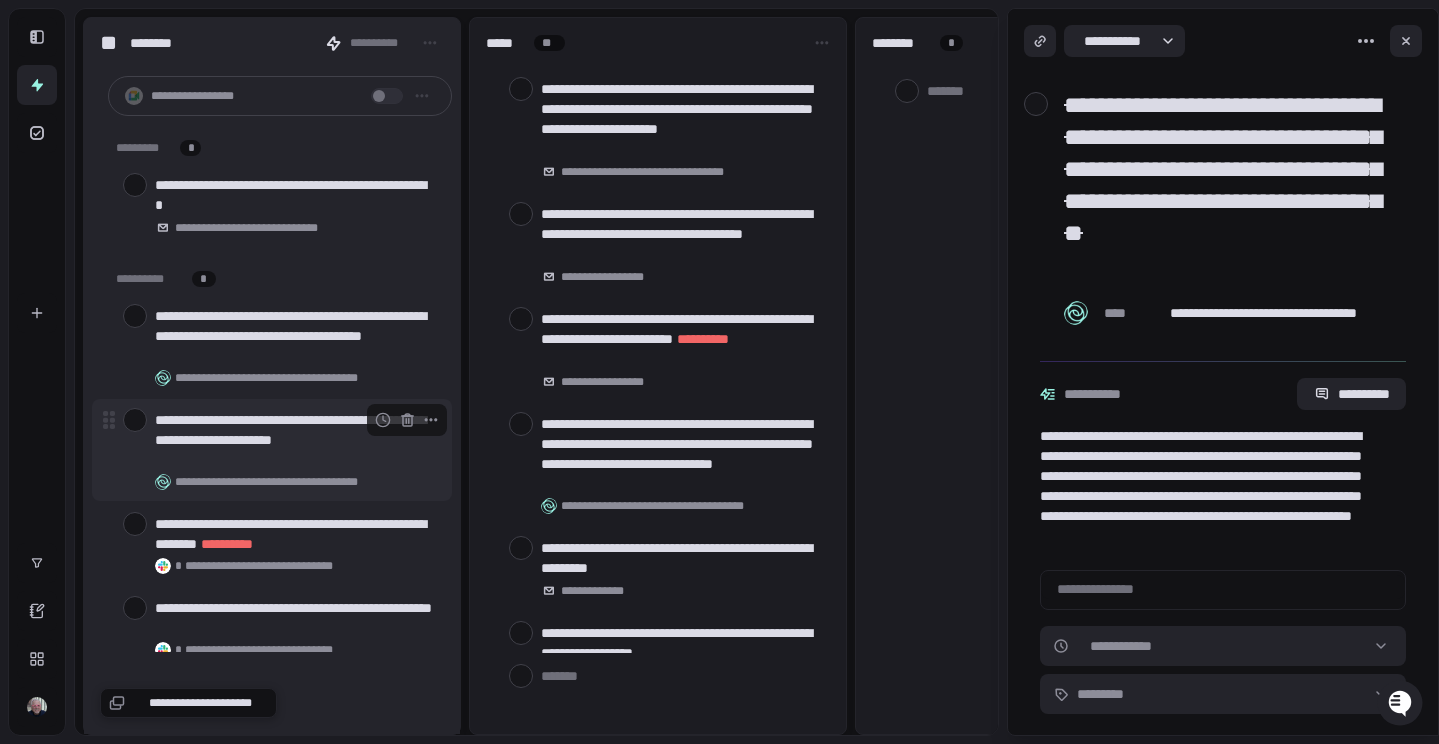 click at bounding box center [135, 420] 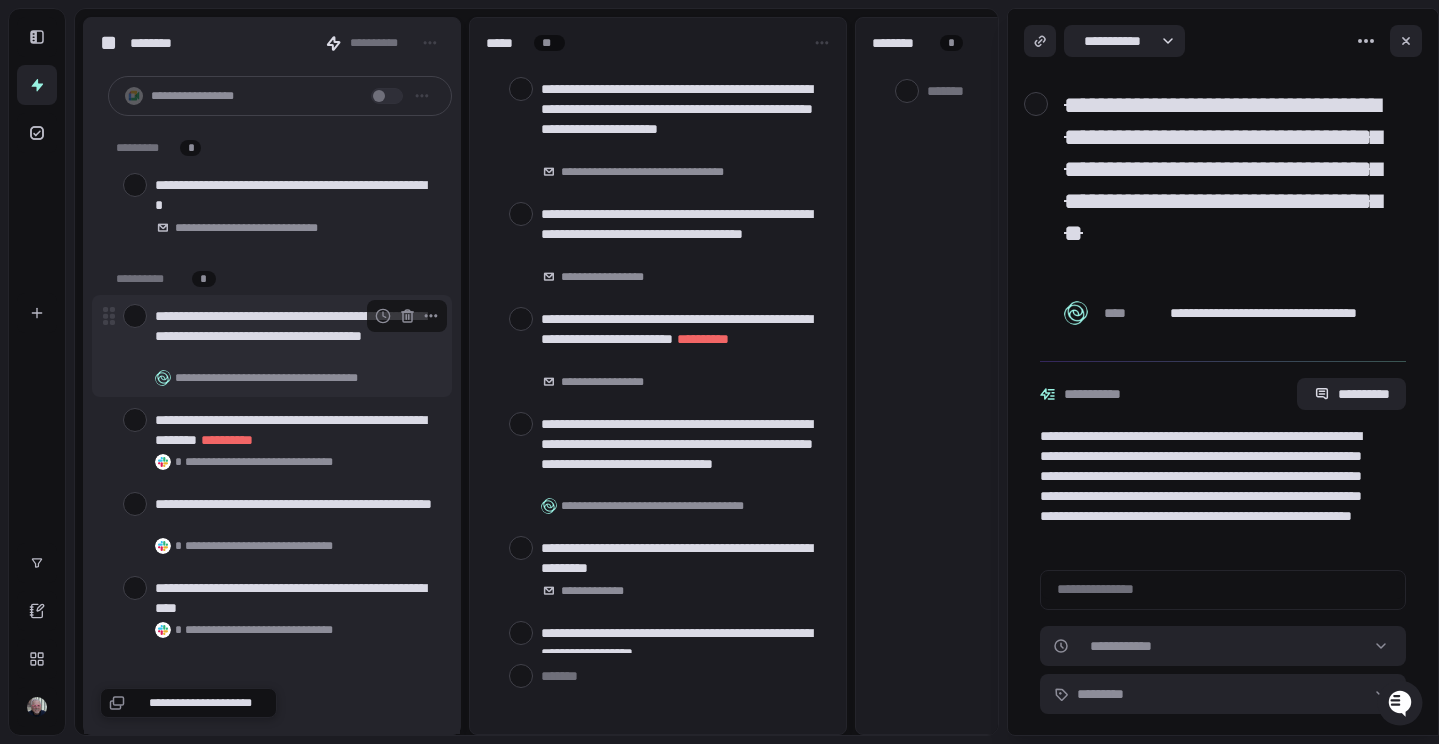 click at bounding box center (135, 316) 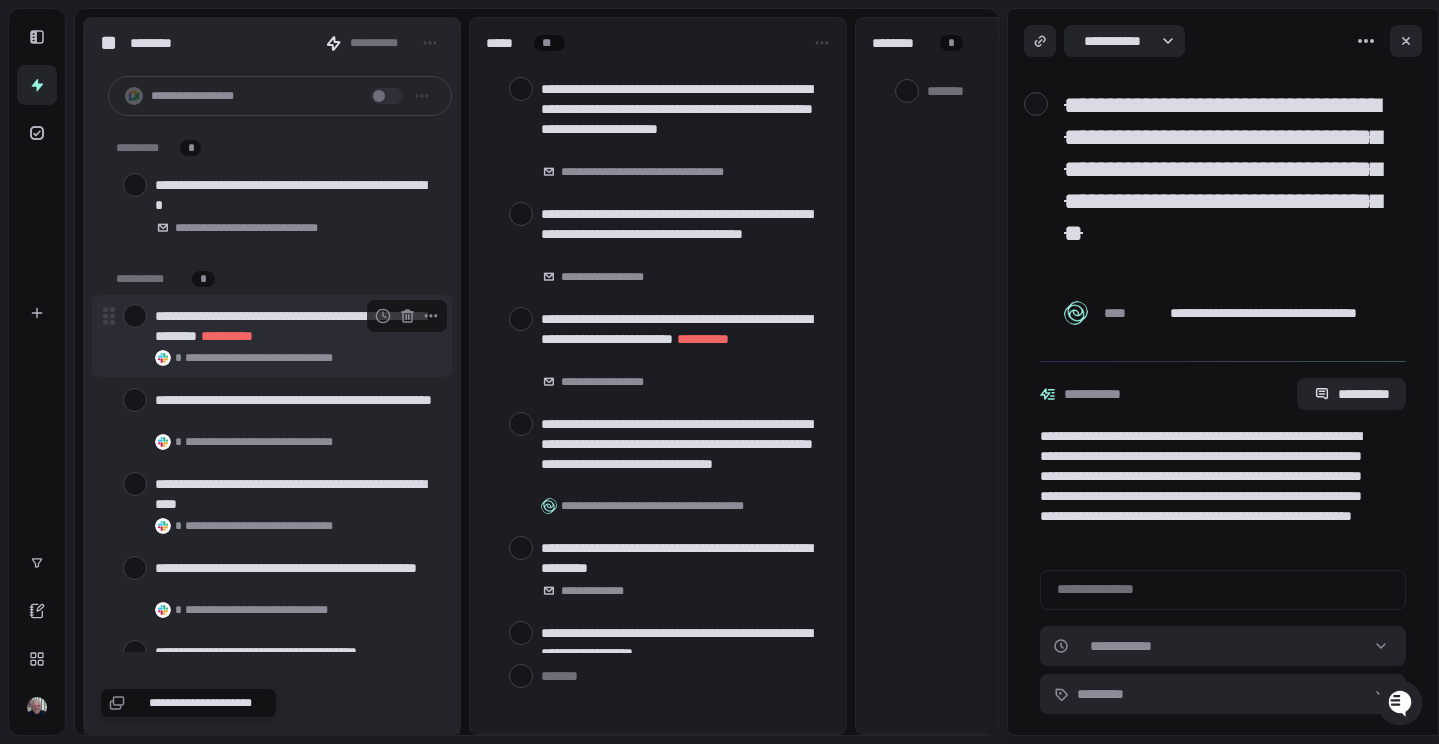 click at bounding box center [135, 316] 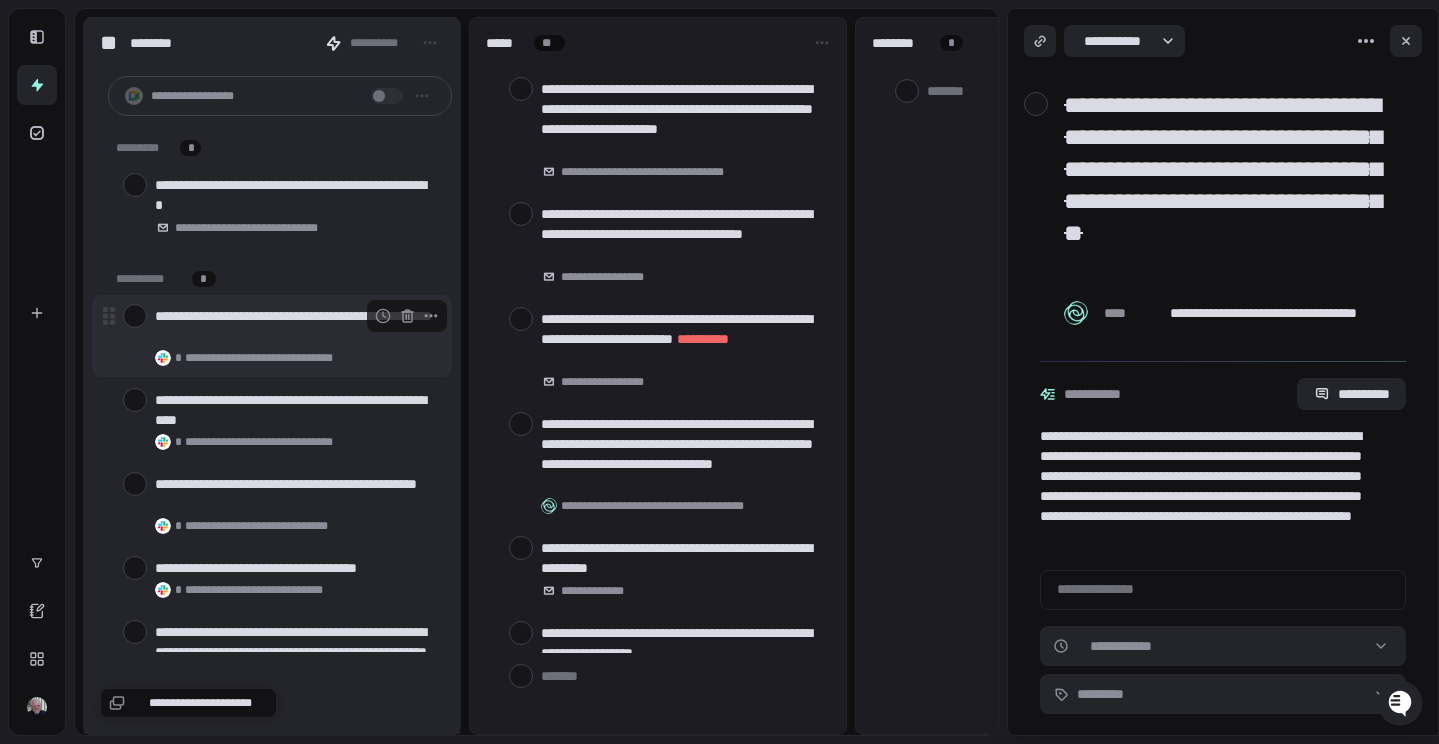 click at bounding box center (135, 316) 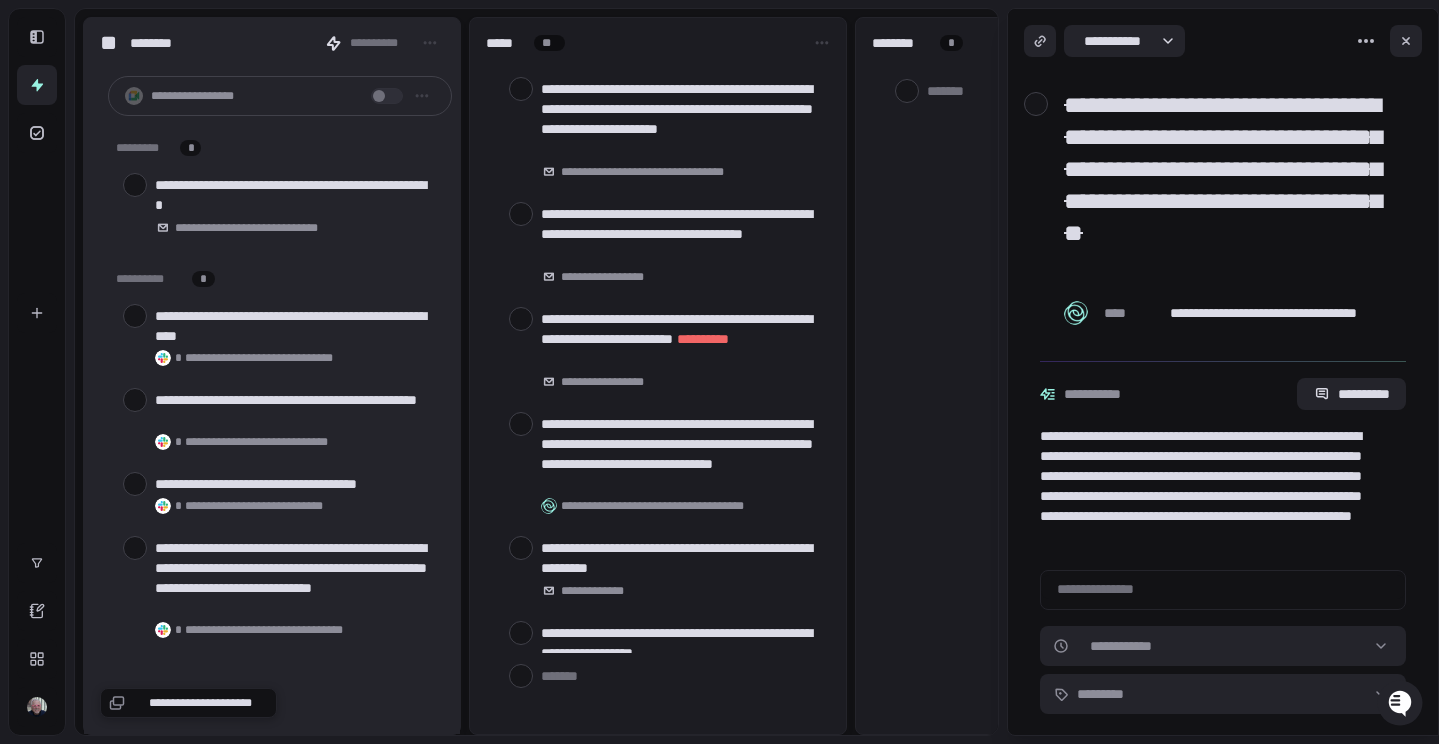 click at bounding box center (135, 316) 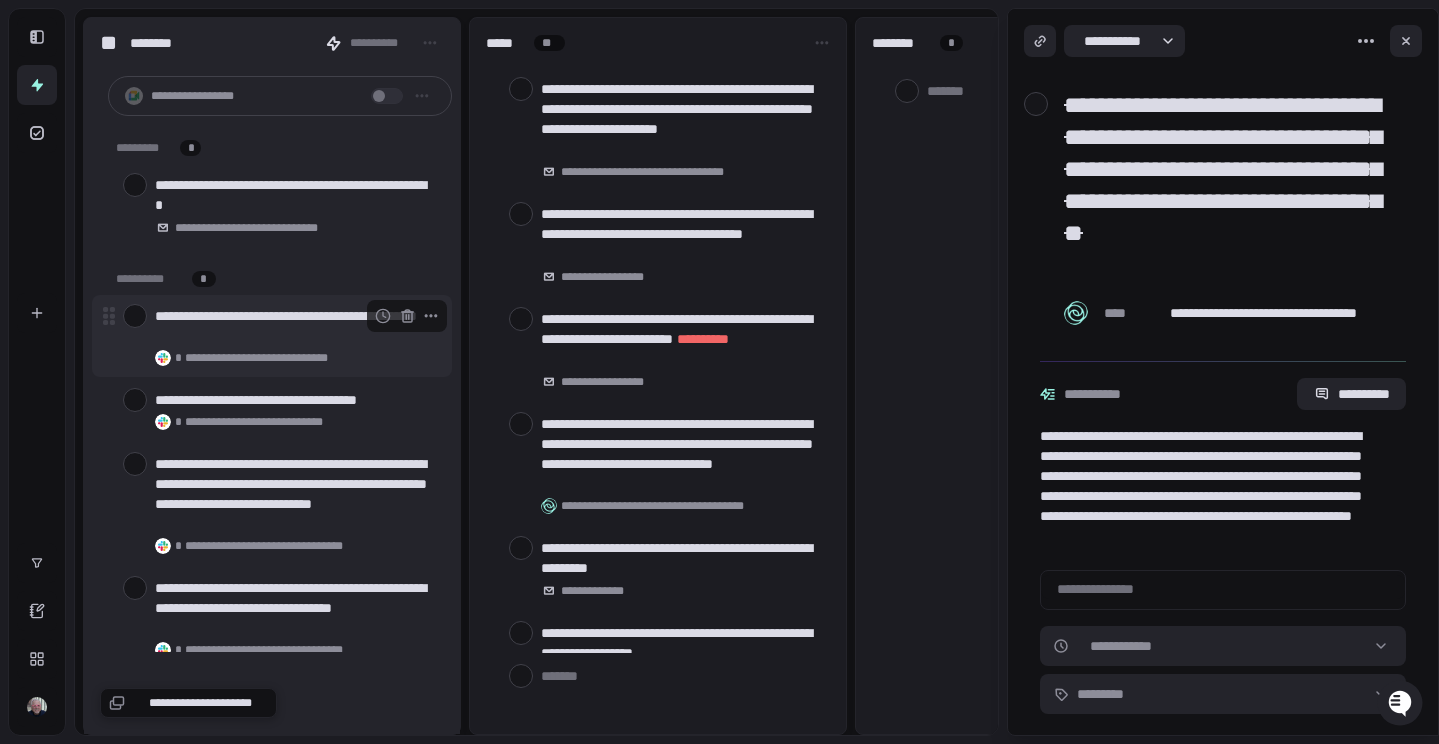 click at bounding box center [135, 316] 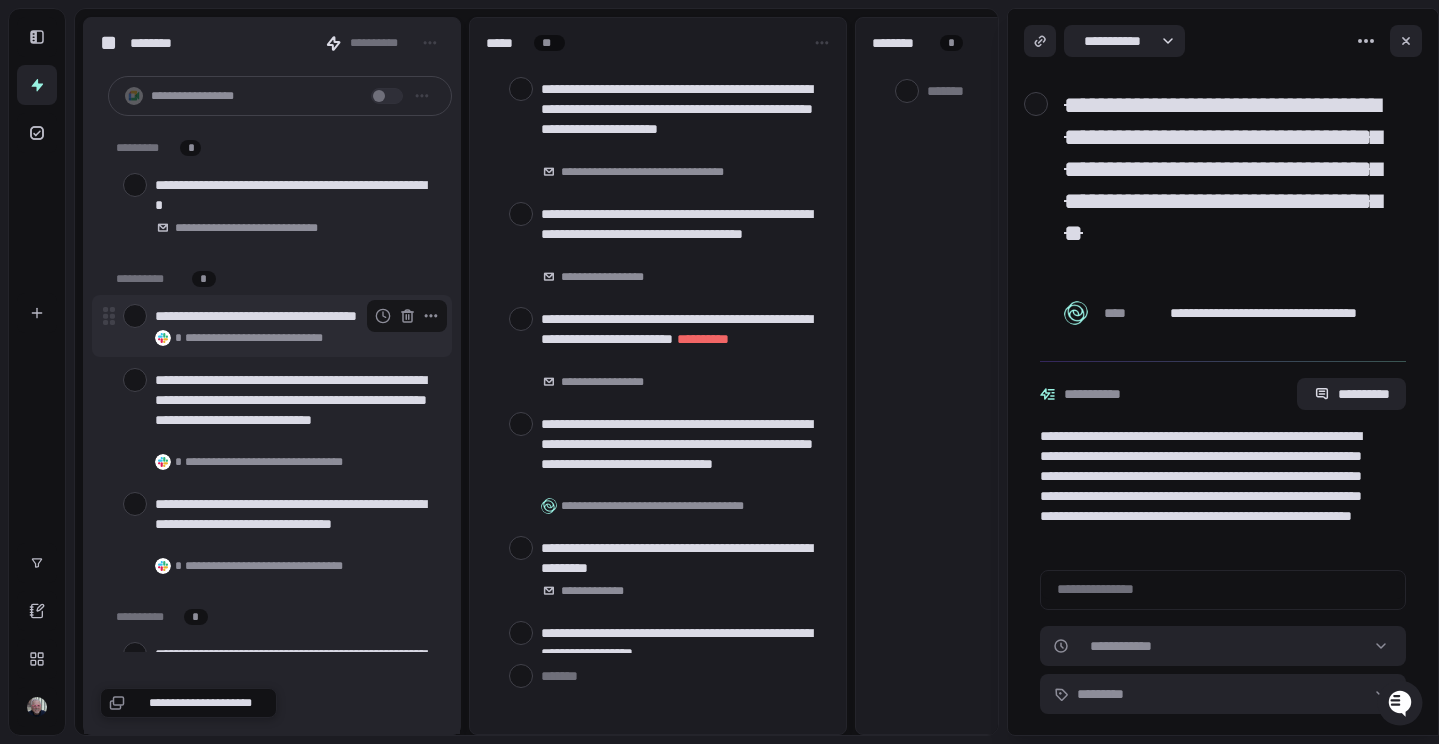 click at bounding box center [135, 316] 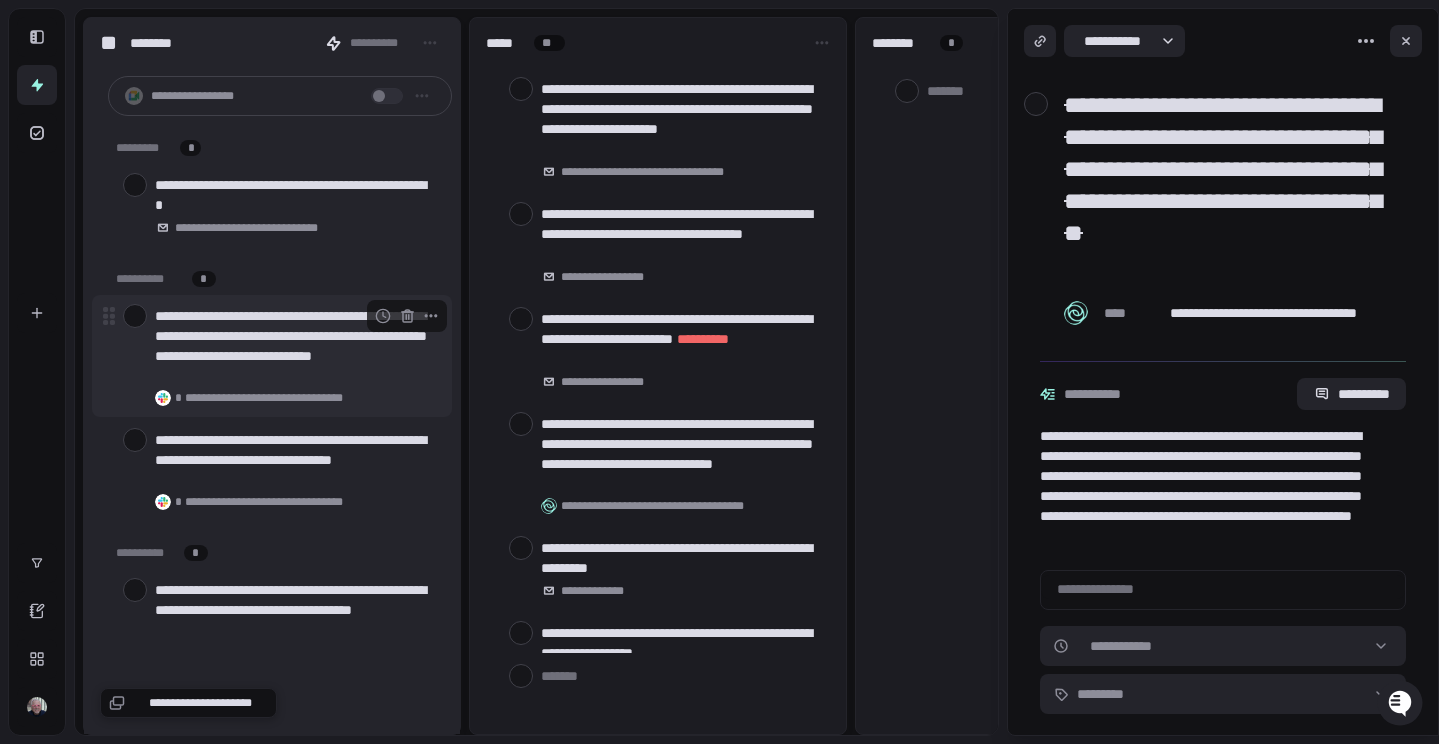 click at bounding box center [135, 316] 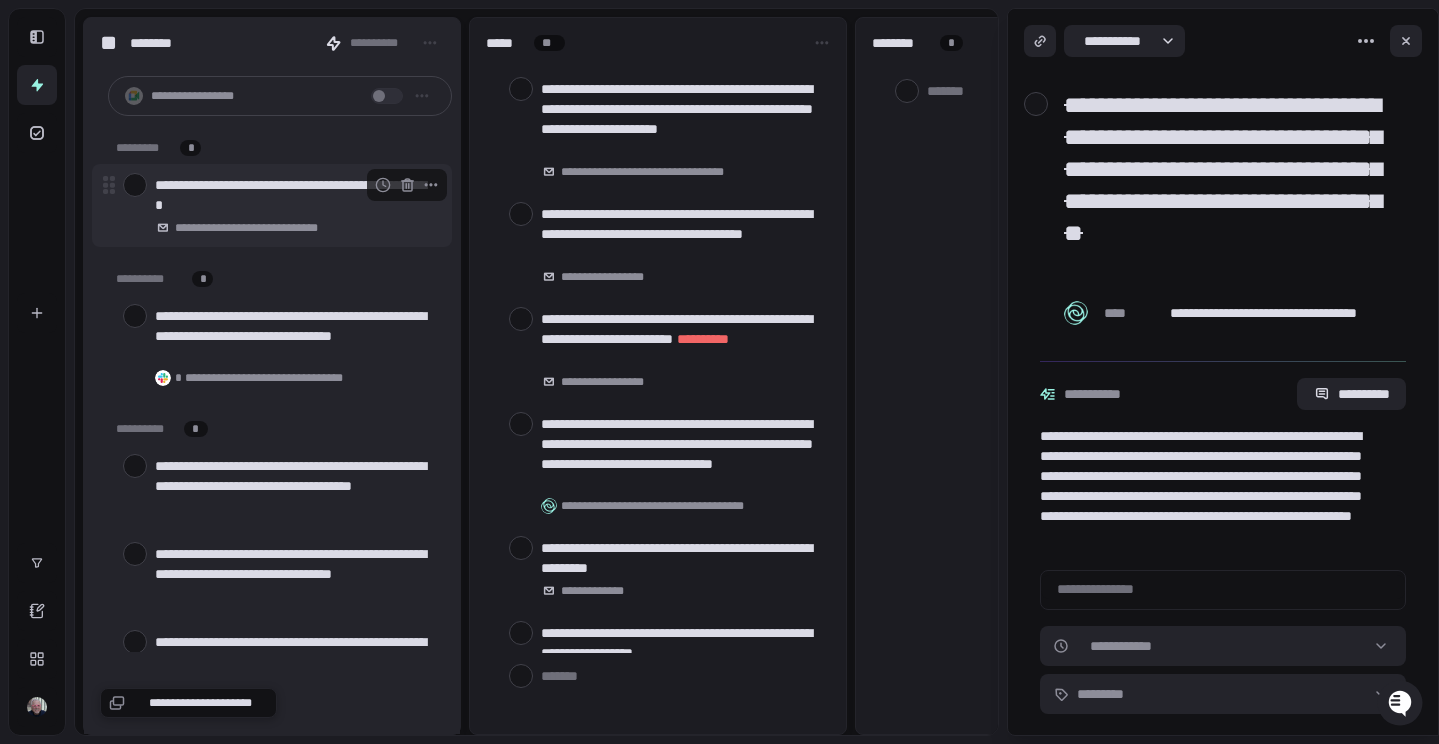 click at bounding box center (135, 185) 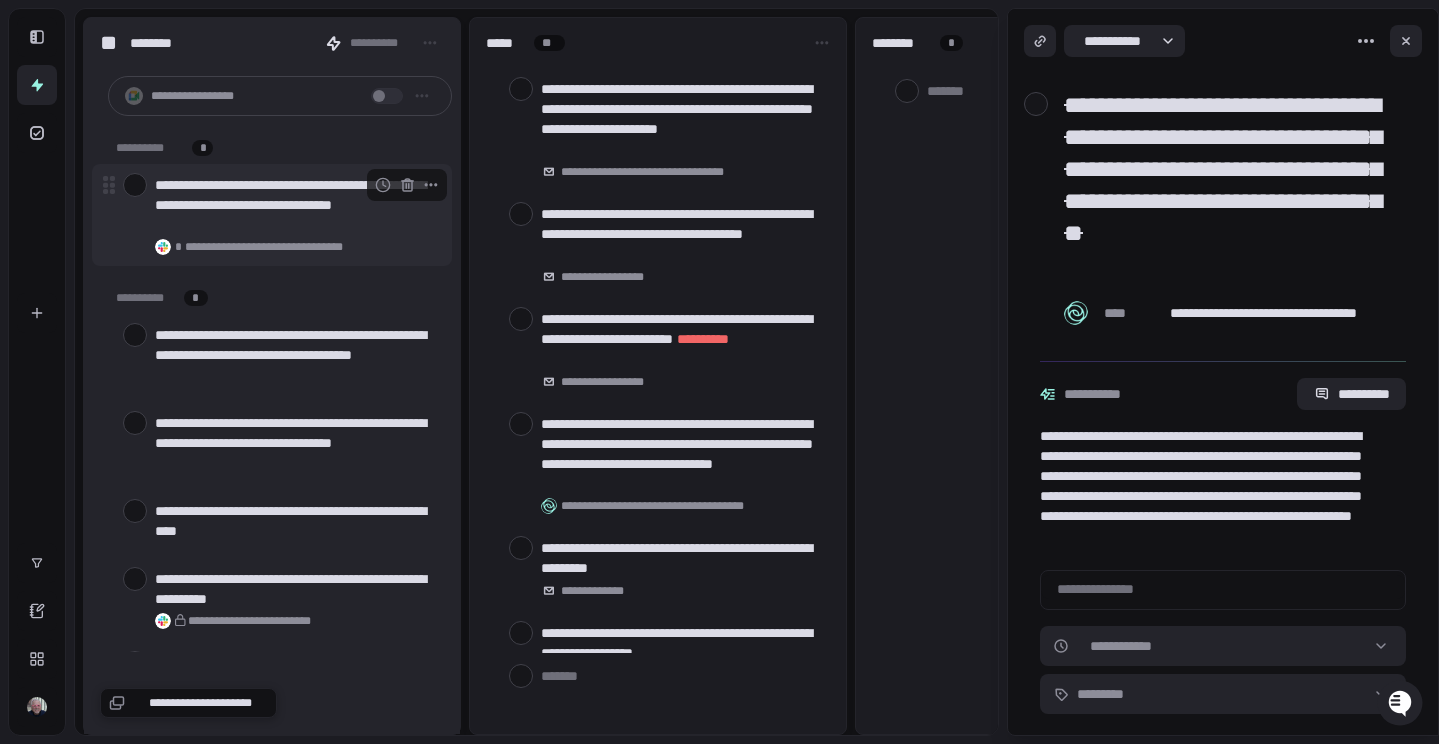 click at bounding box center (136, 185) 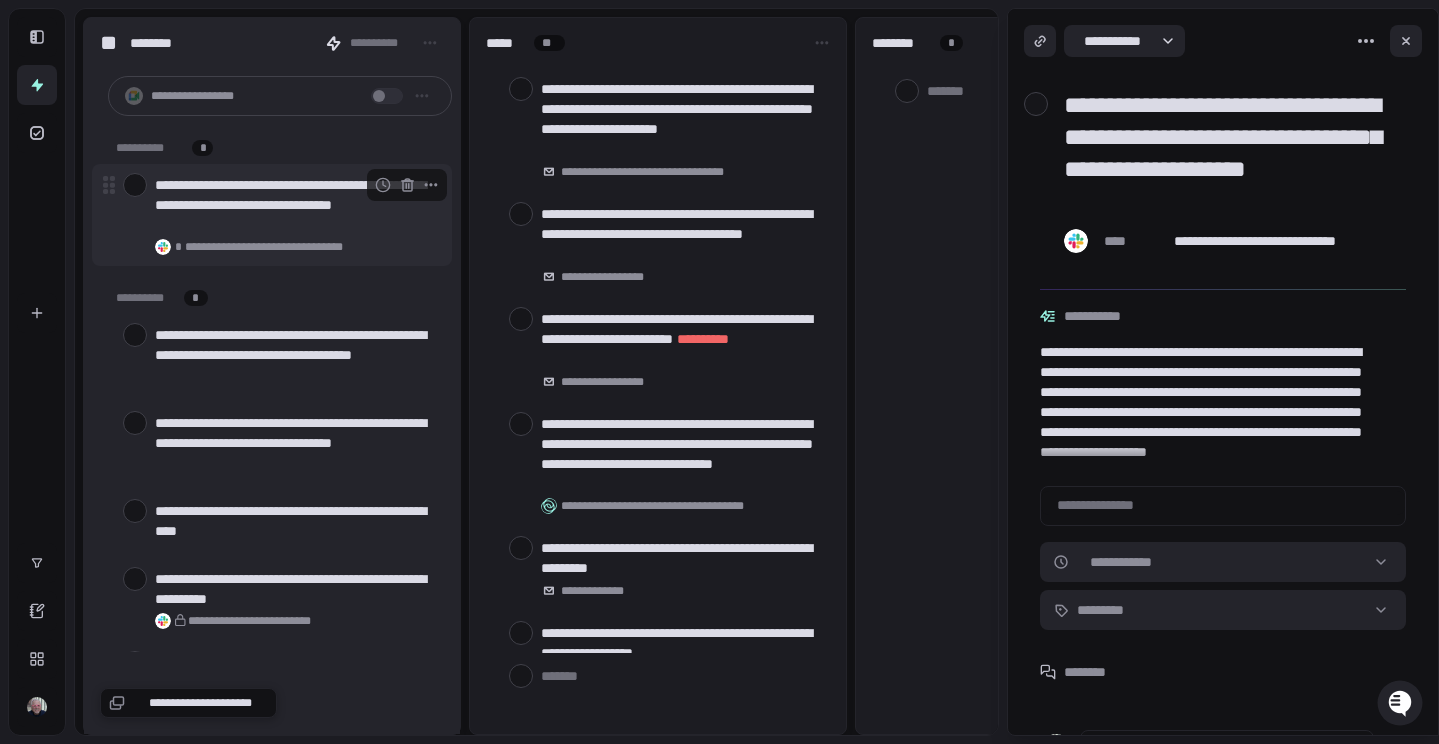 click at bounding box center [135, 185] 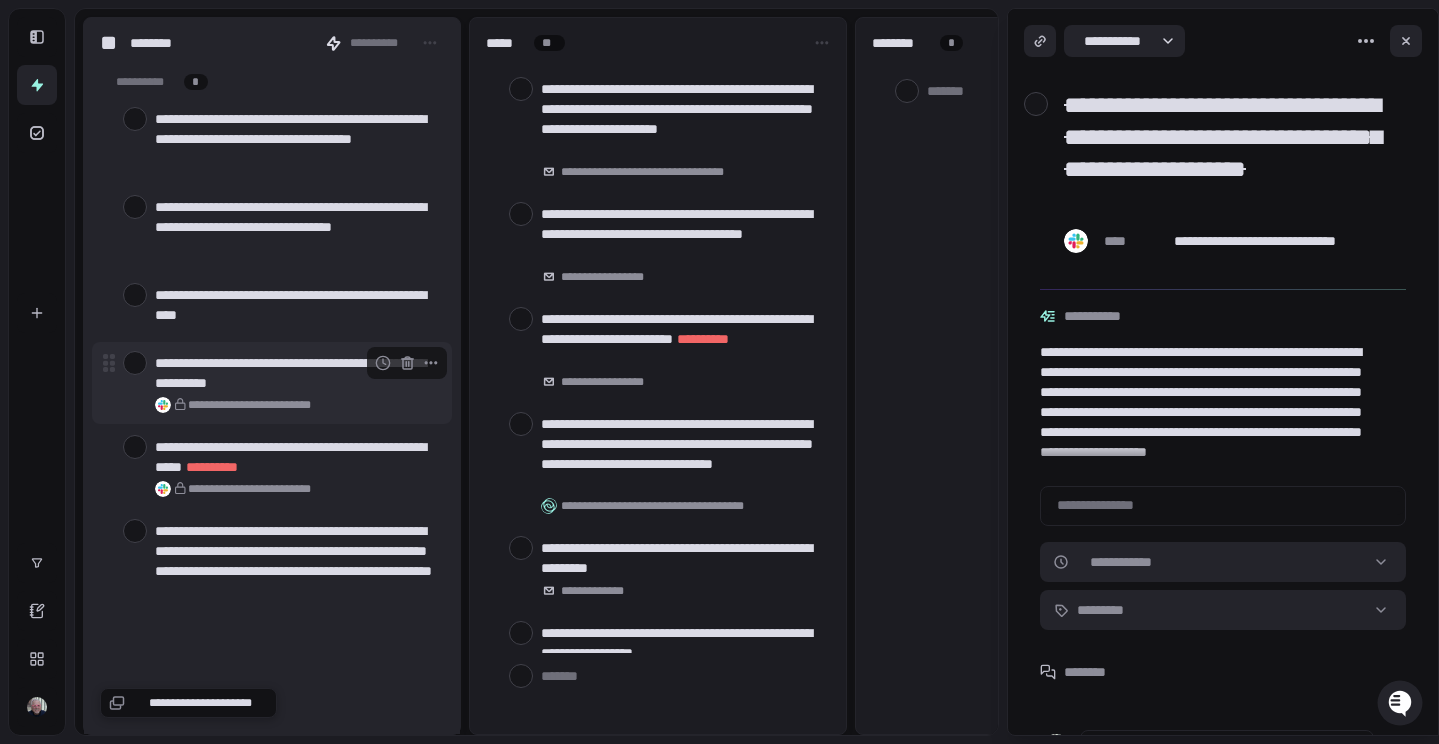 scroll, scrollTop: 65, scrollLeft: 0, axis: vertical 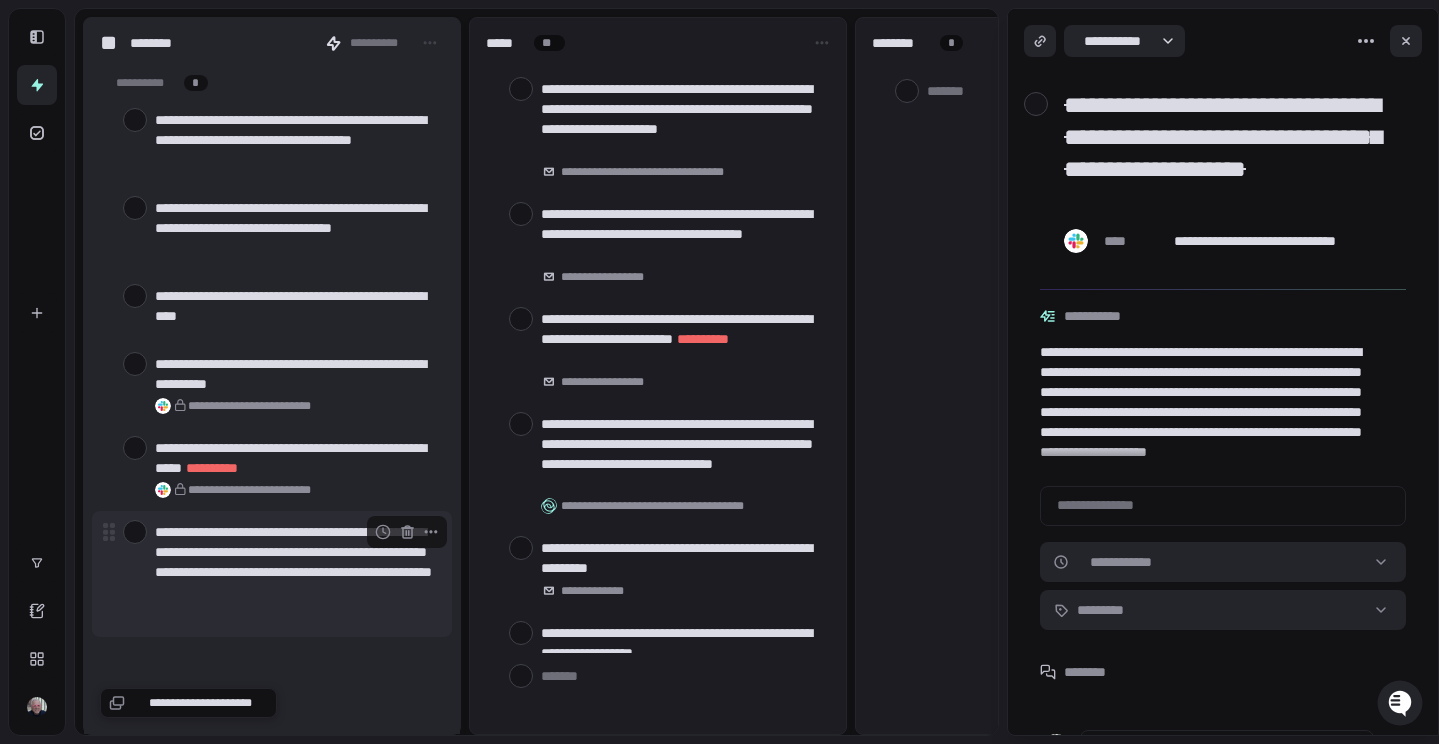 click at bounding box center (135, 532) 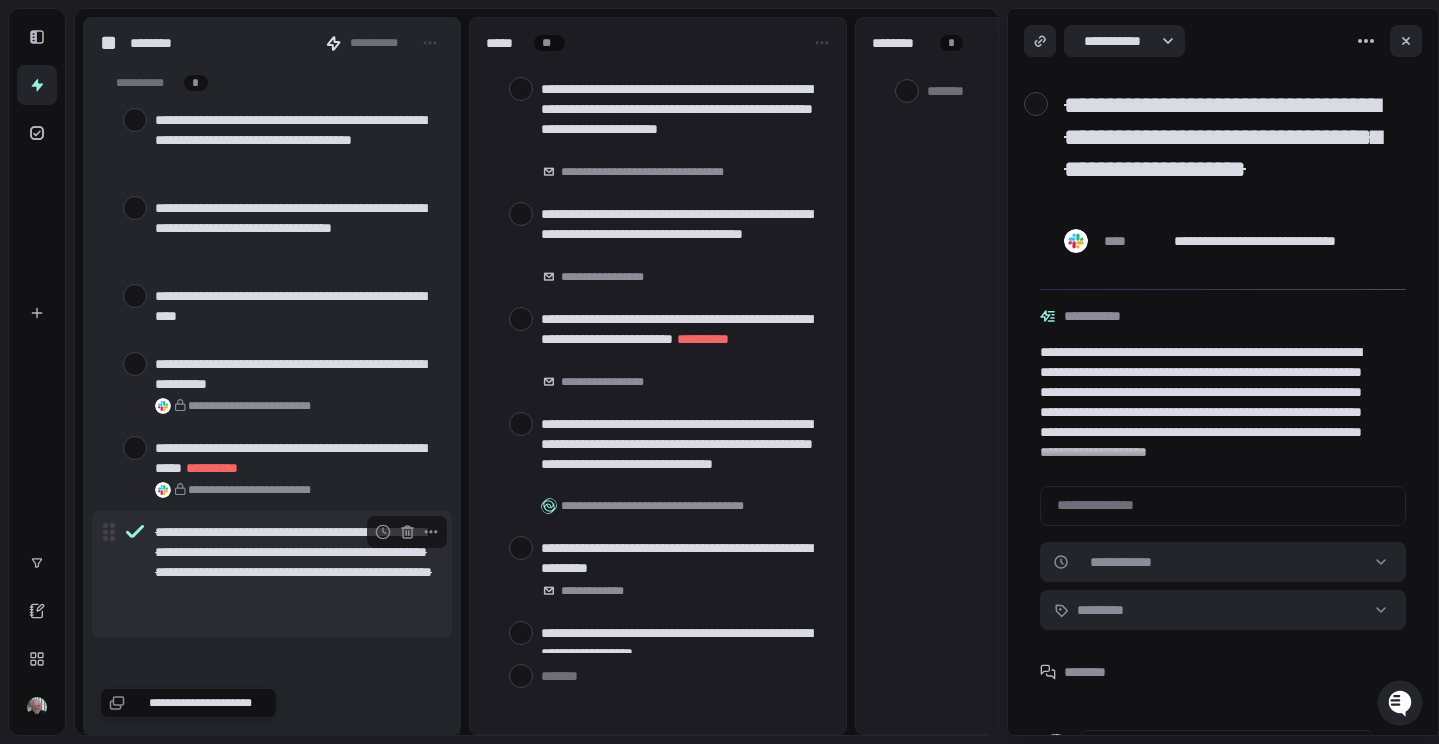 scroll, scrollTop: 0, scrollLeft: 0, axis: both 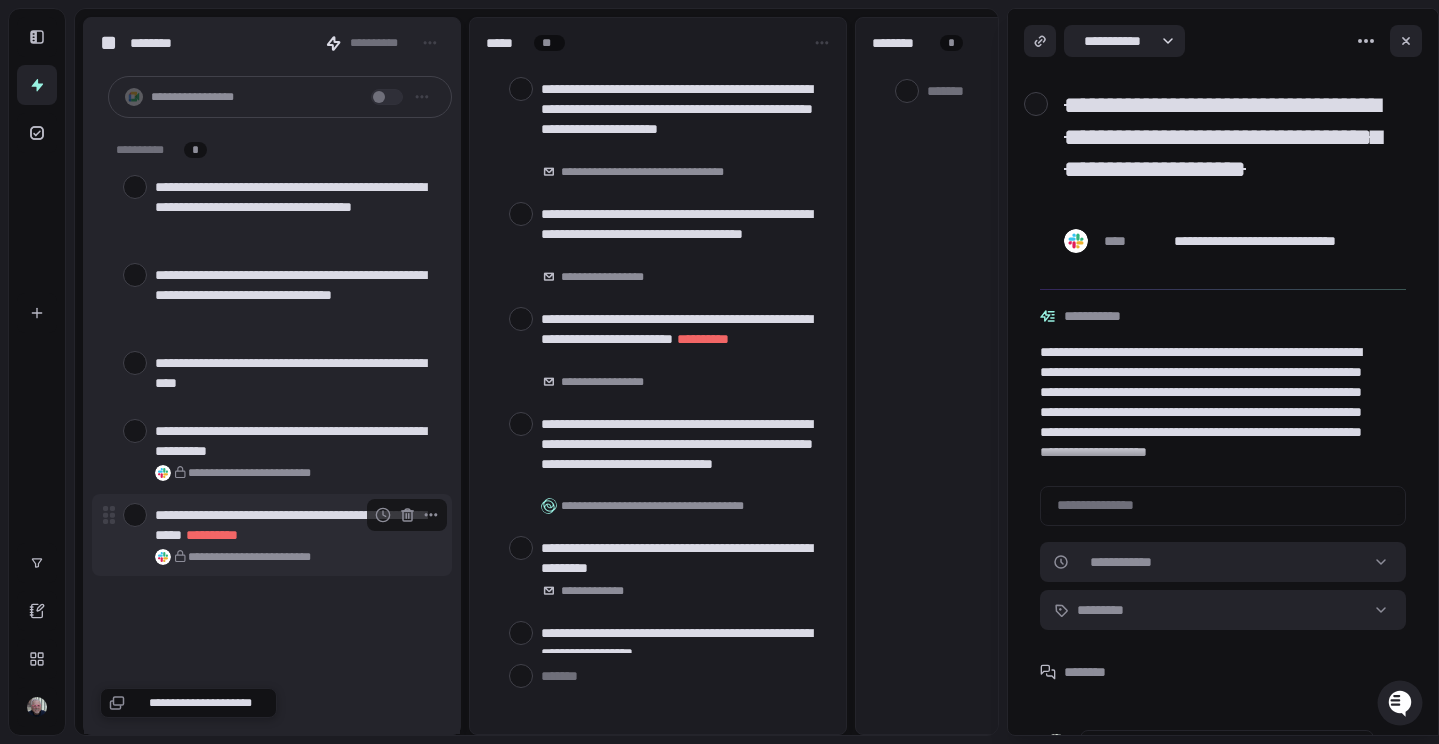 click at bounding box center (135, 515) 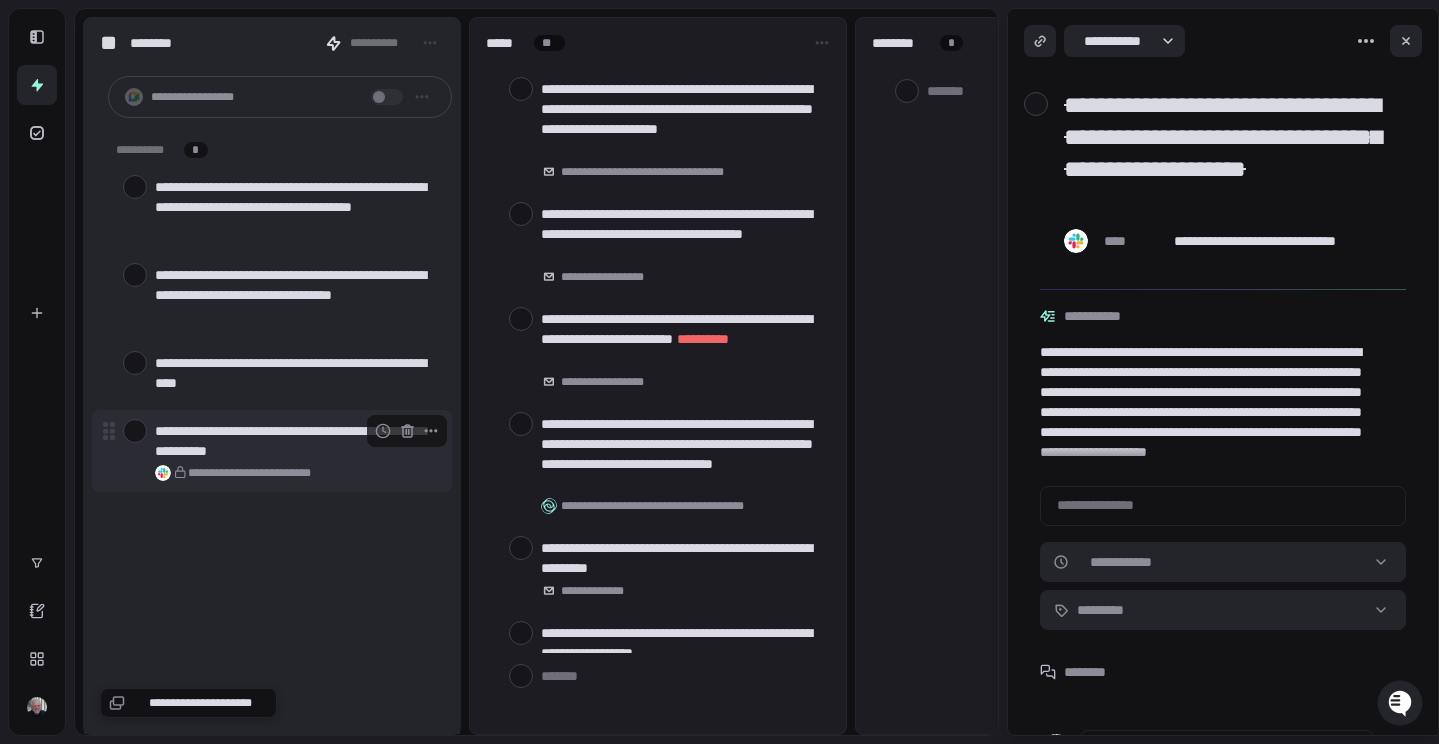 click at bounding box center [135, 431] 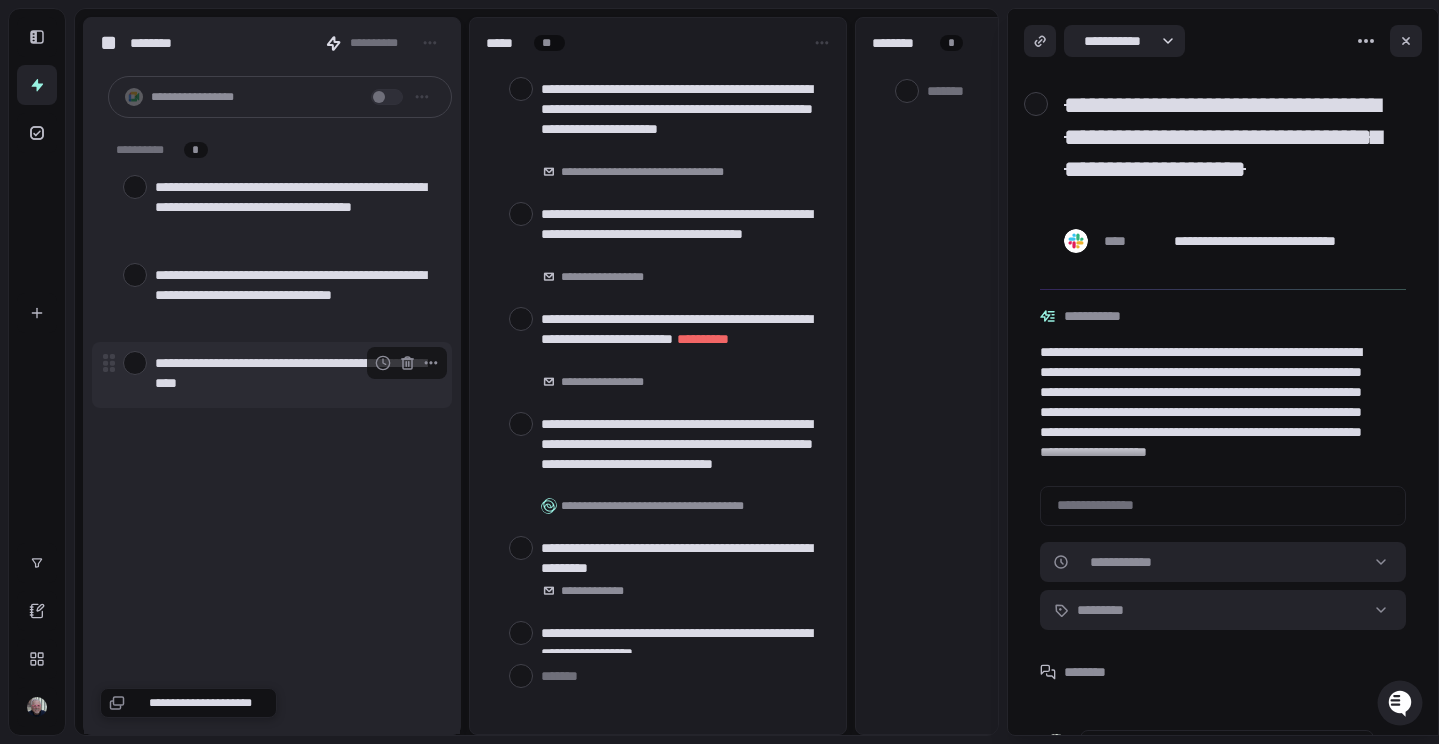 click at bounding box center [135, 363] 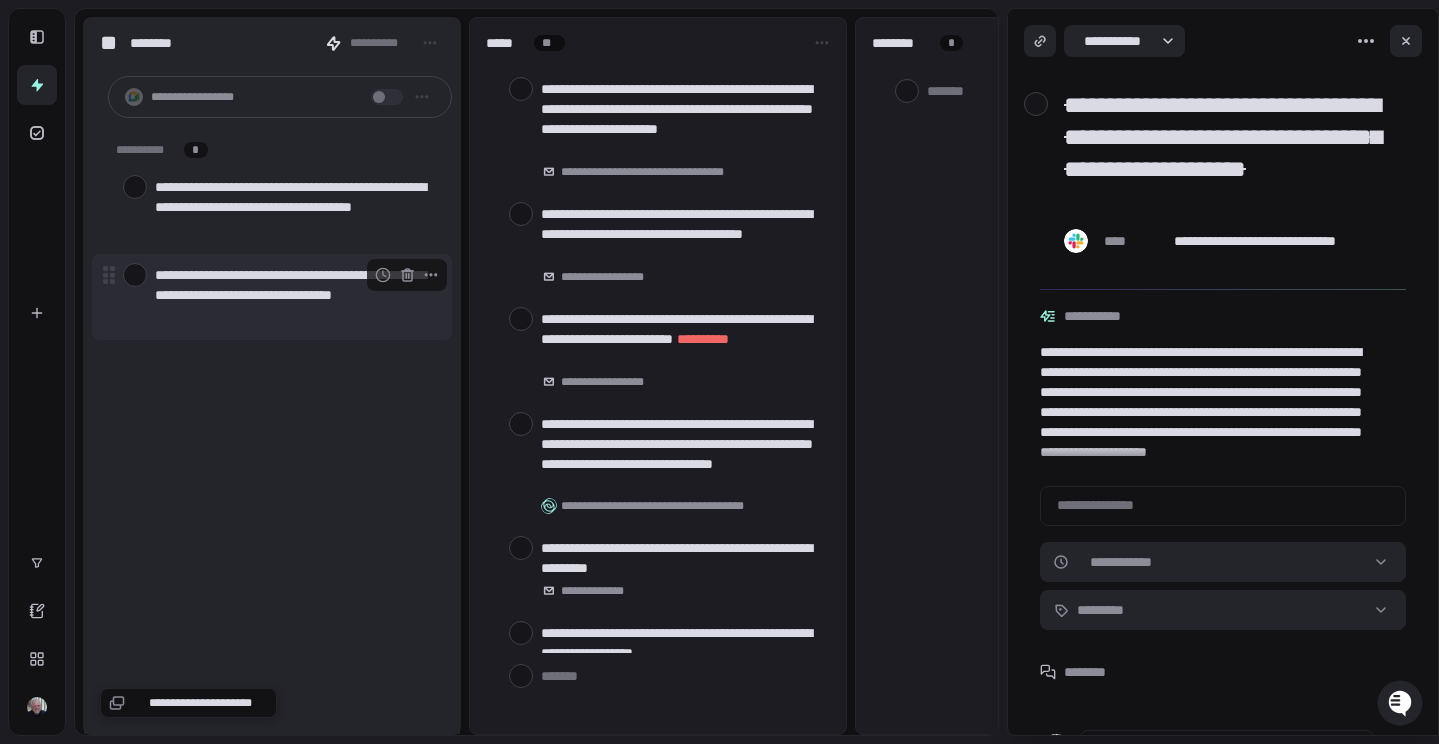 click at bounding box center (135, 275) 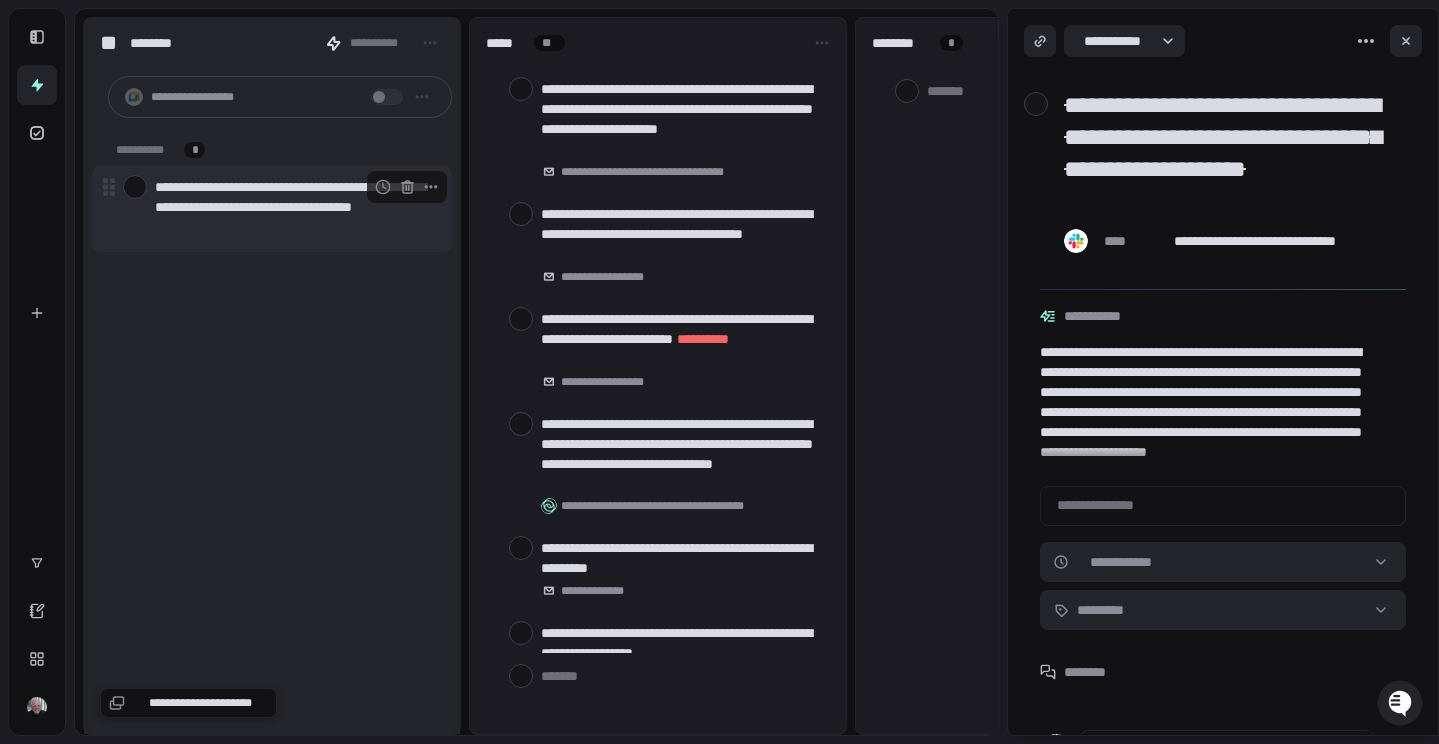 click at bounding box center (135, 187) 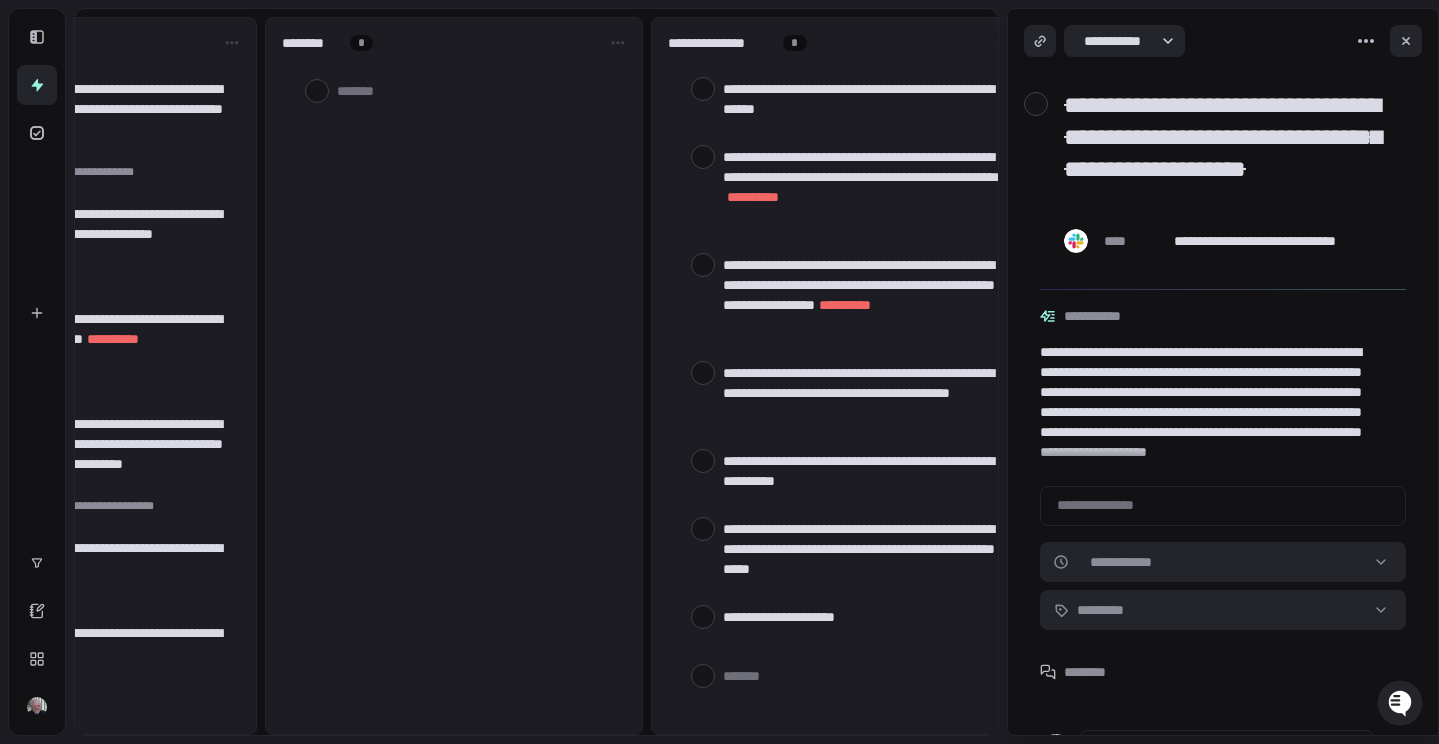 scroll, scrollTop: 0, scrollLeft: 660, axis: horizontal 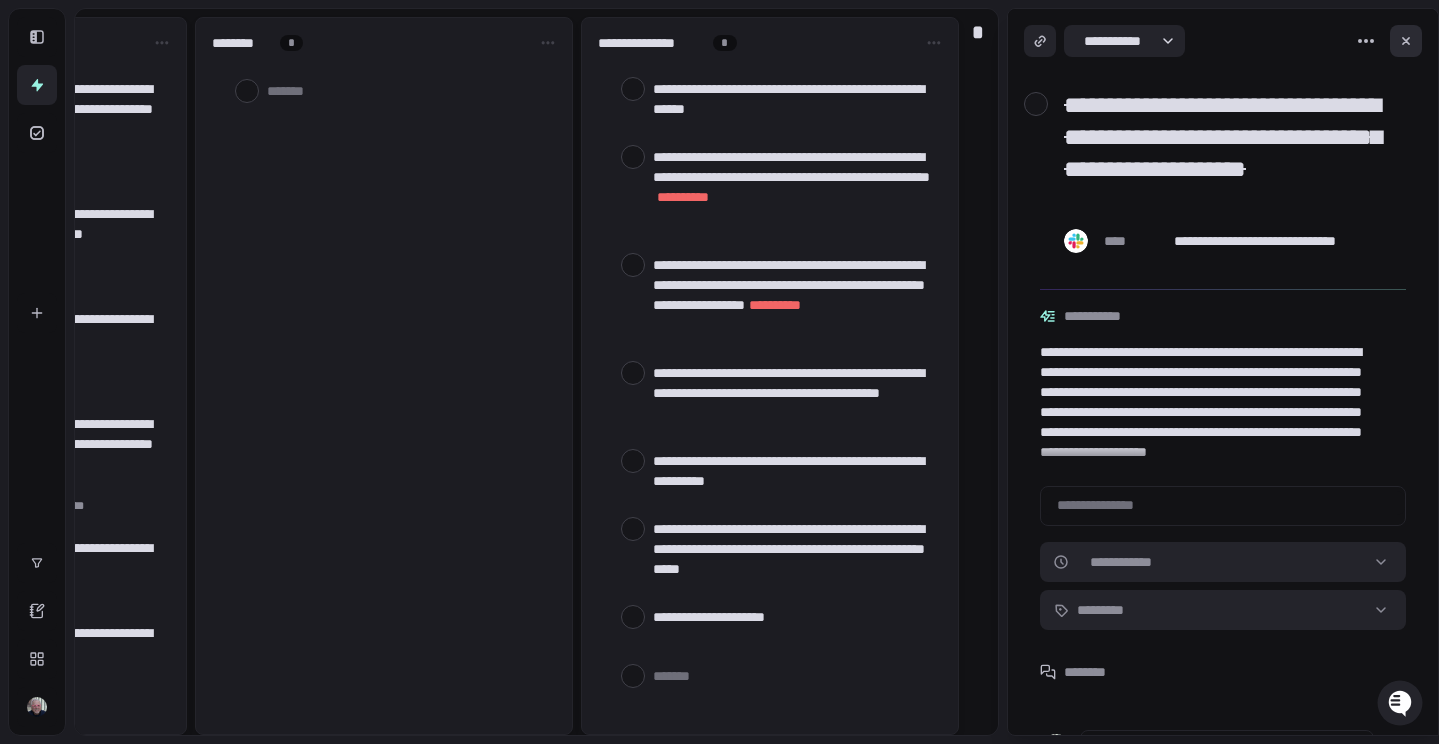 click at bounding box center [1406, 41] 